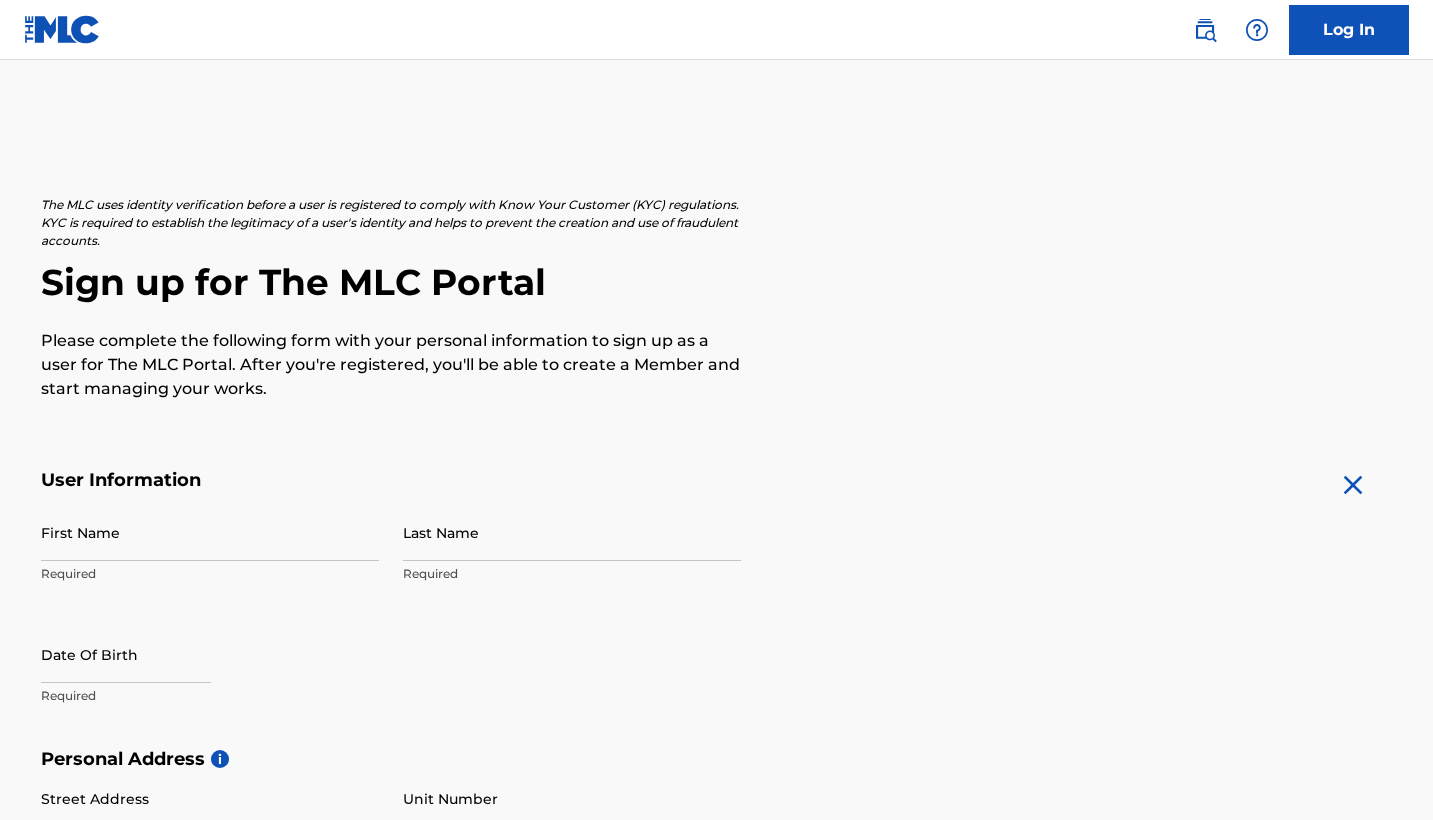 scroll, scrollTop: 0, scrollLeft: 0, axis: both 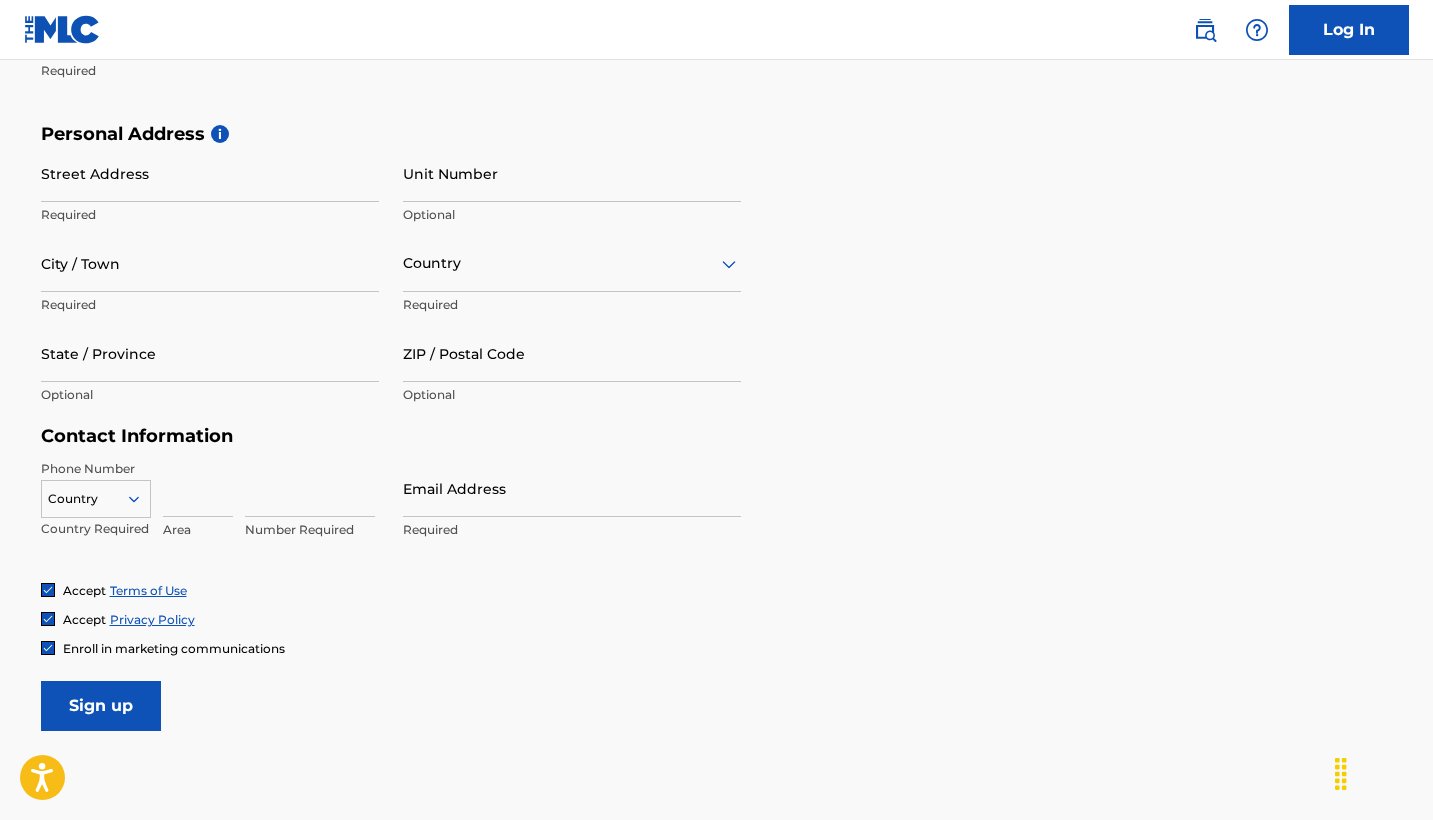 click 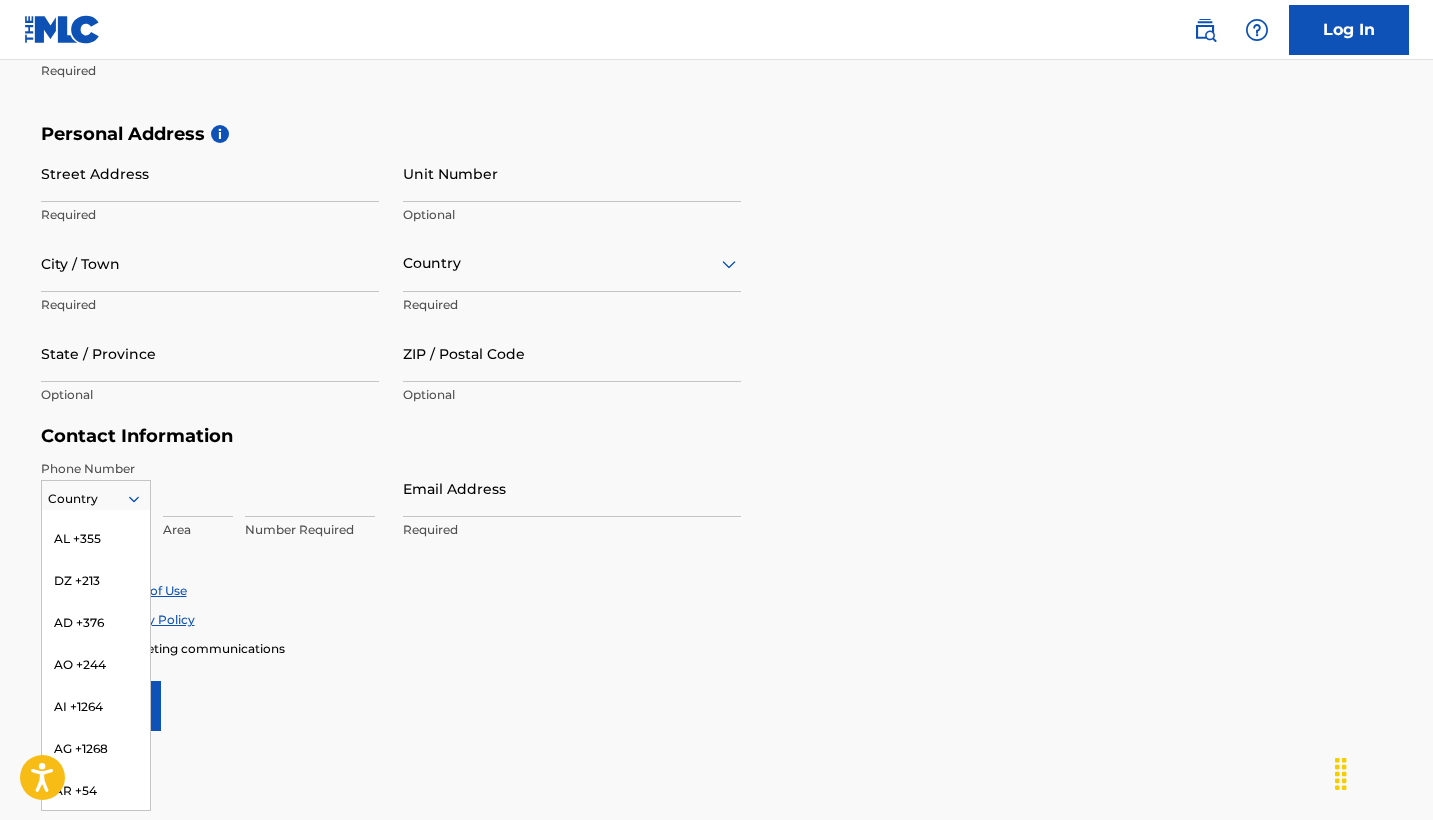 scroll, scrollTop: 0, scrollLeft: 0, axis: both 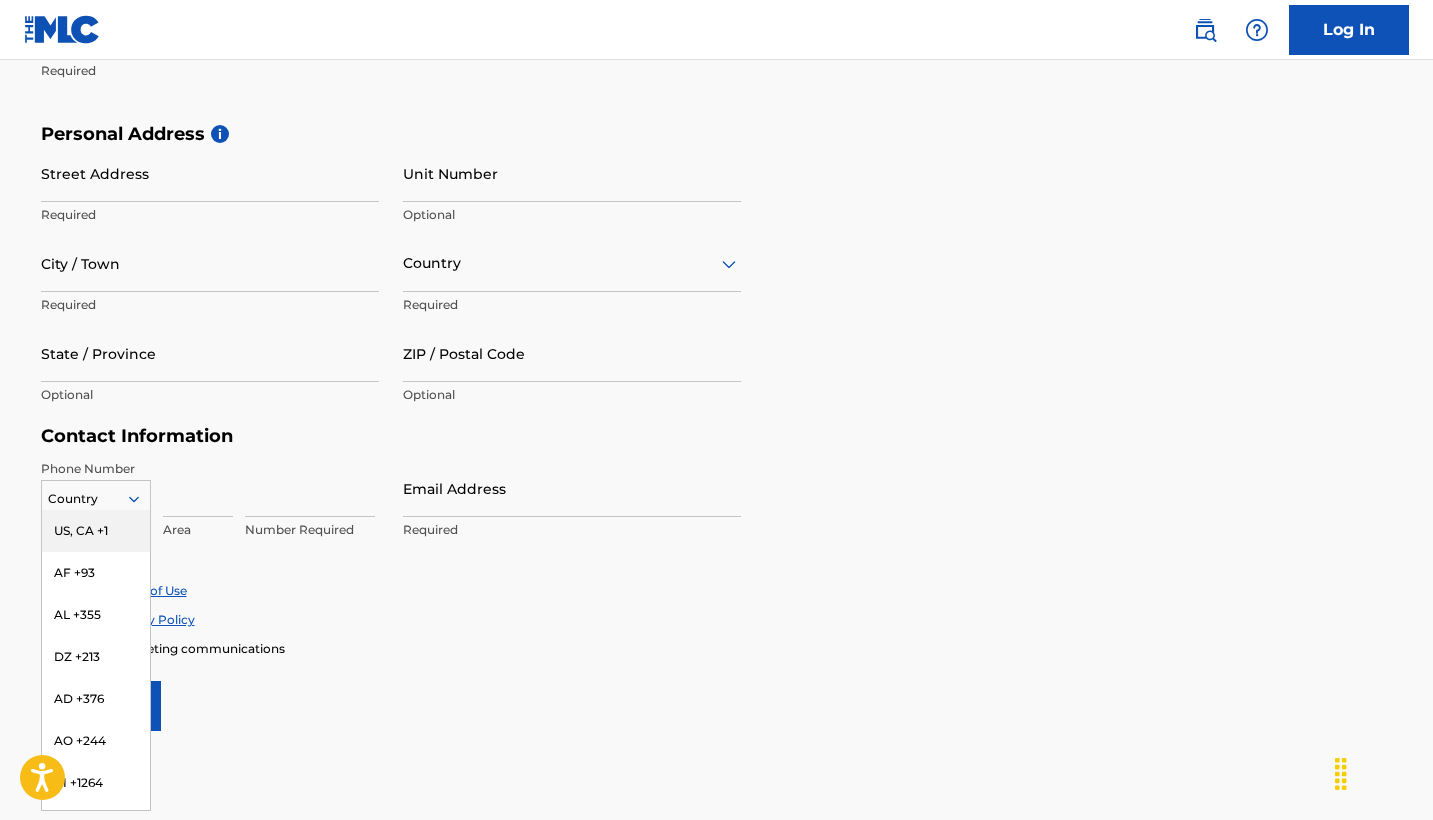click on "US, CA +1" at bounding box center [96, 531] 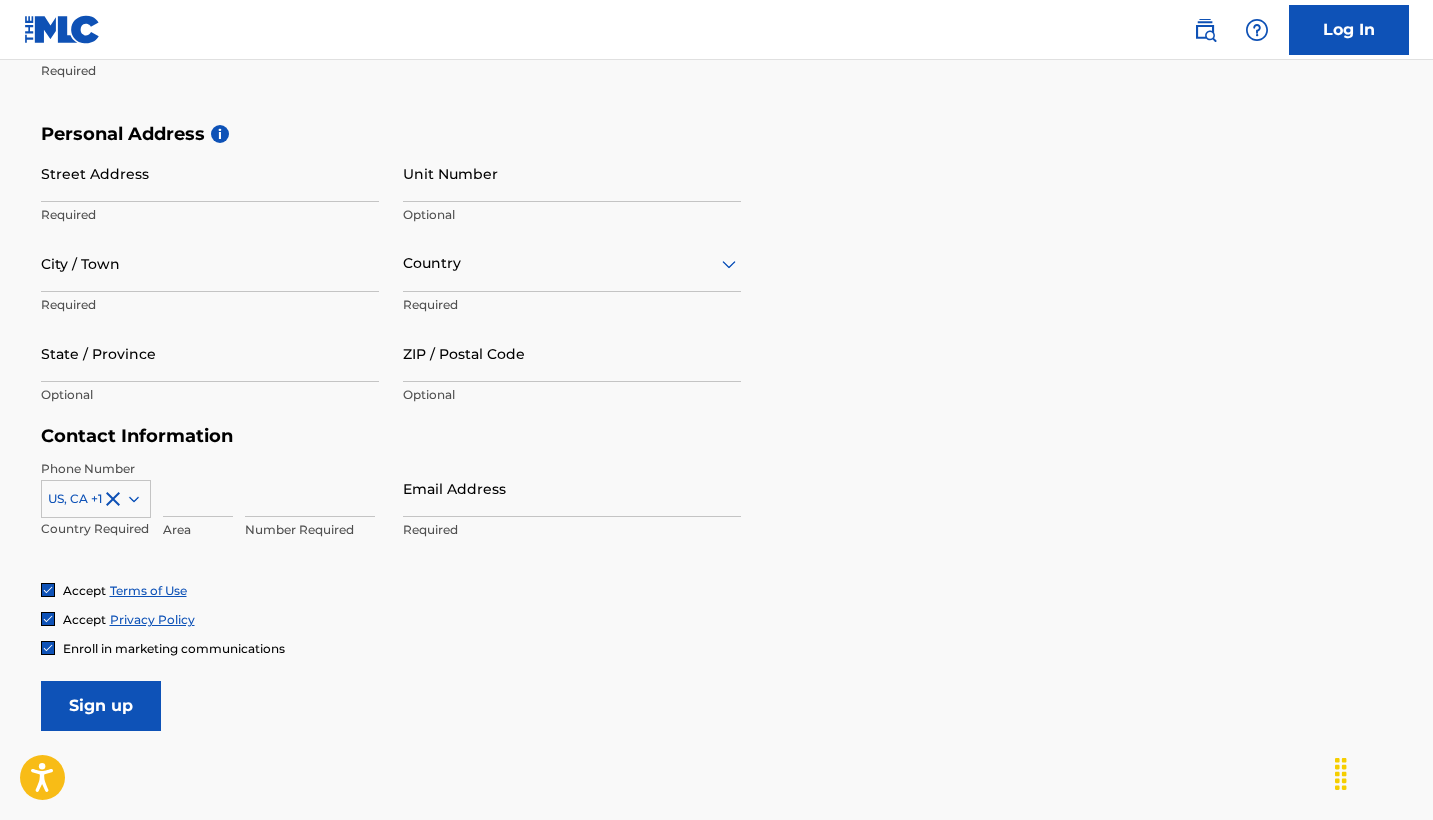 click at bounding box center [198, 488] 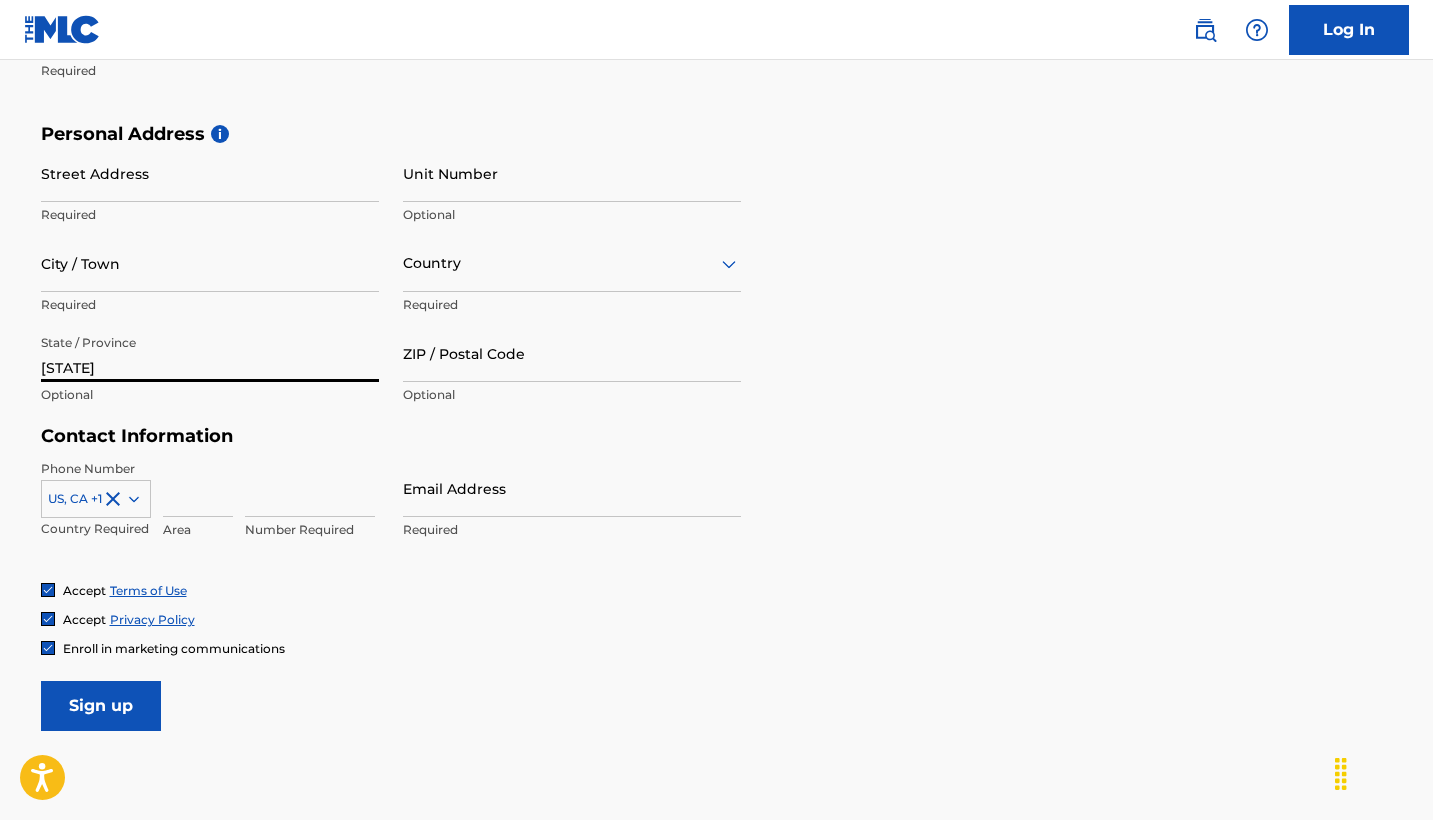 type on "[STATE]" 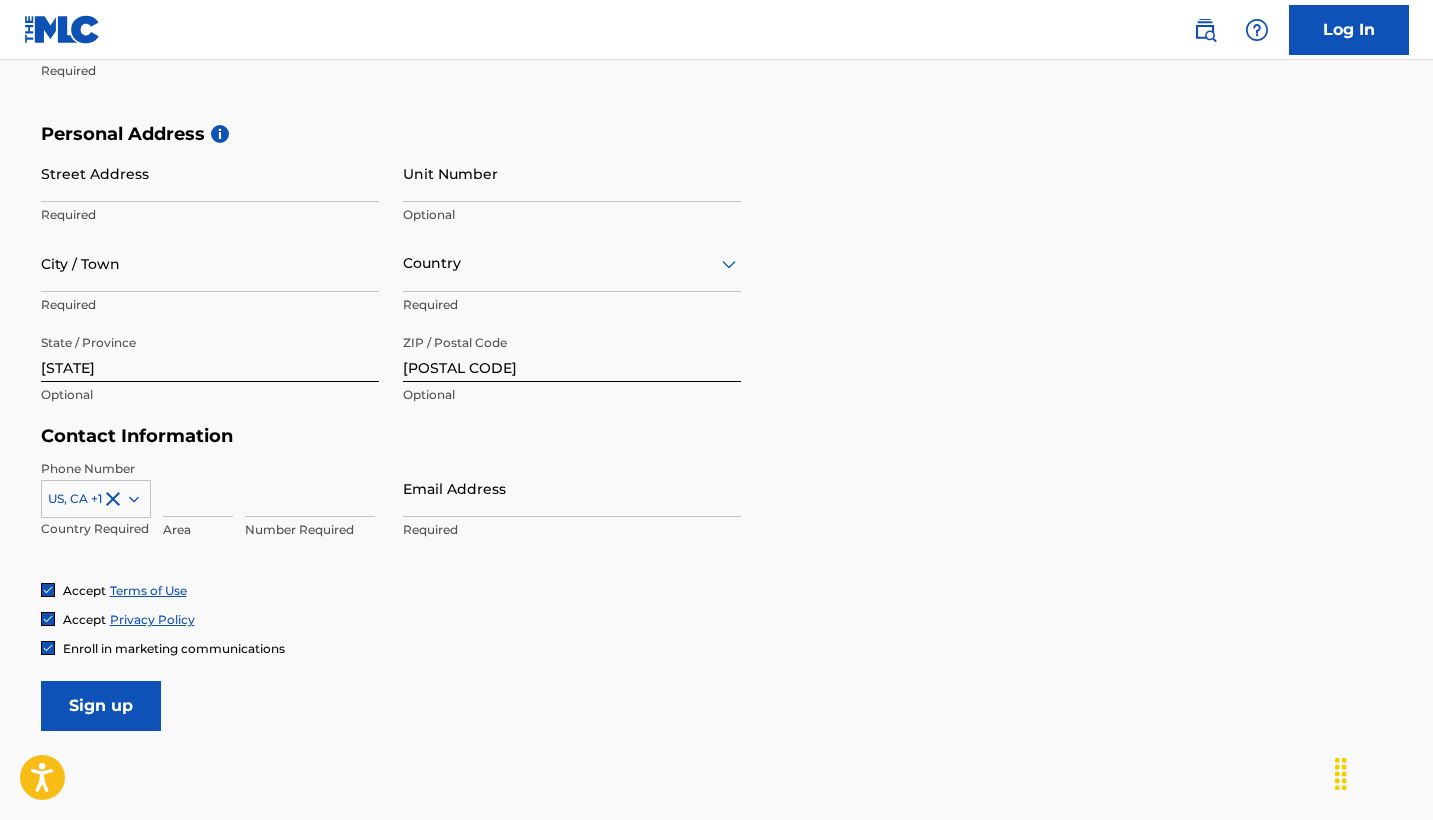 click at bounding box center [198, 488] 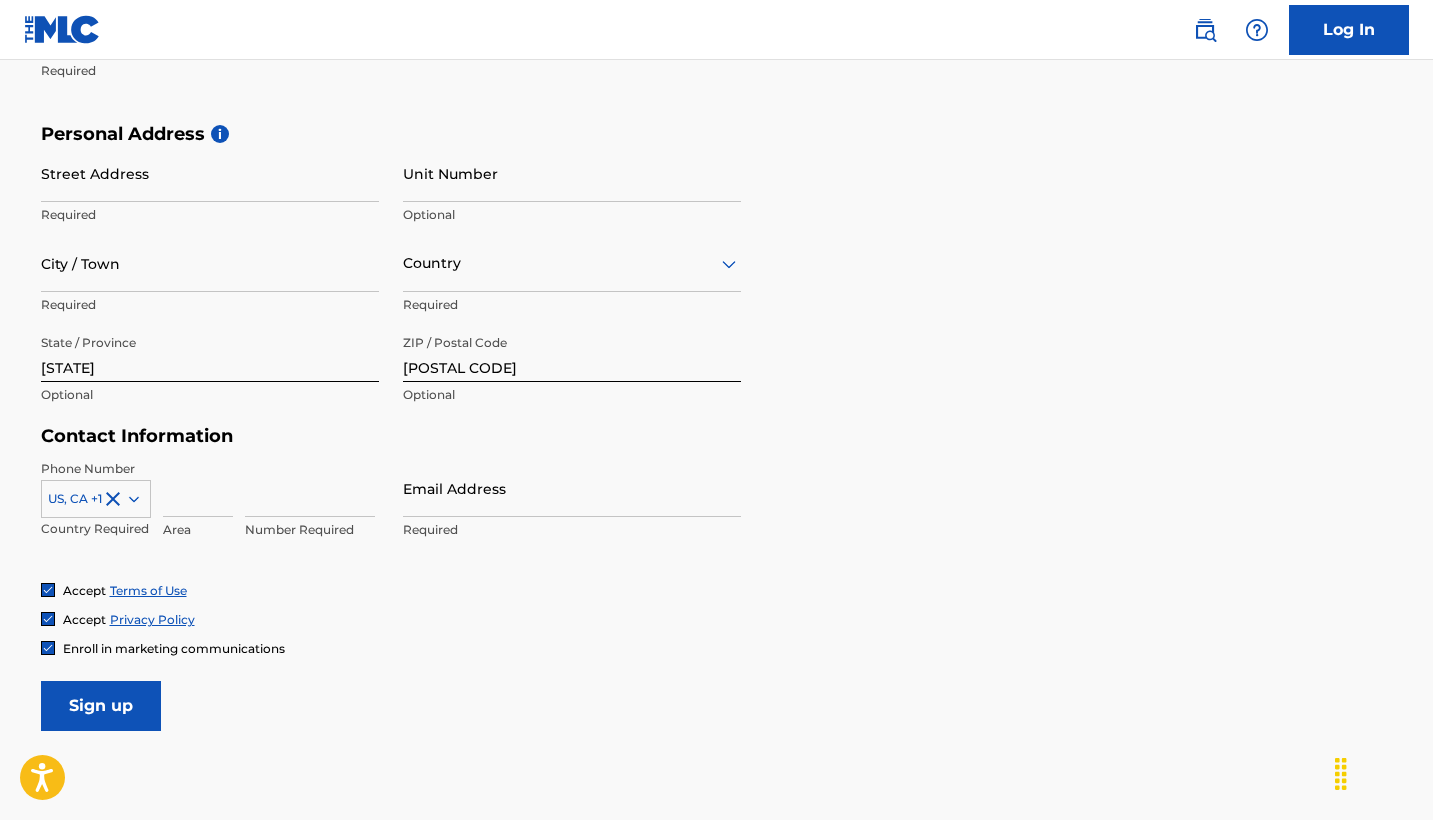 click at bounding box center (572, 263) 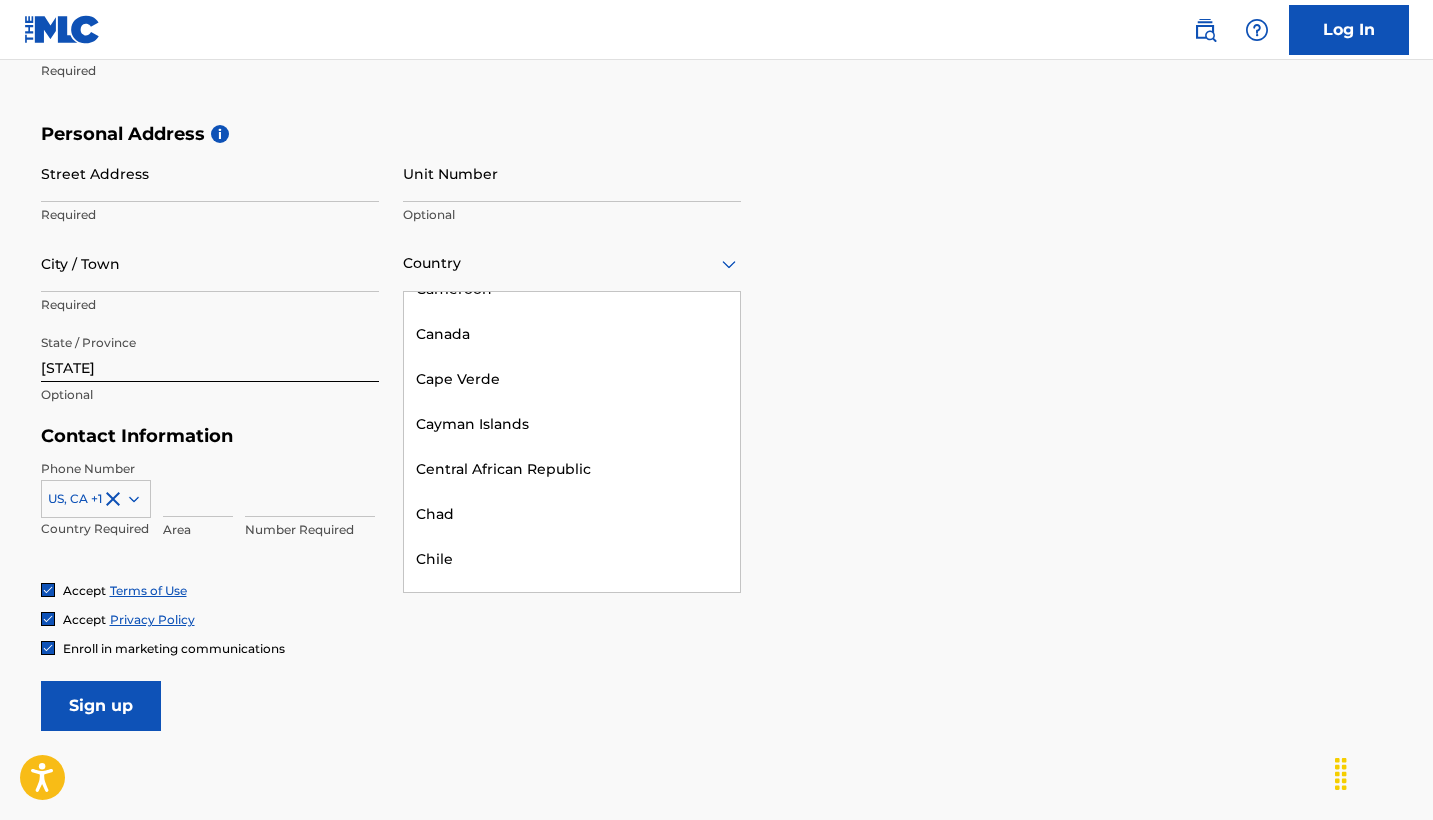 scroll, scrollTop: 1519, scrollLeft: 0, axis: vertical 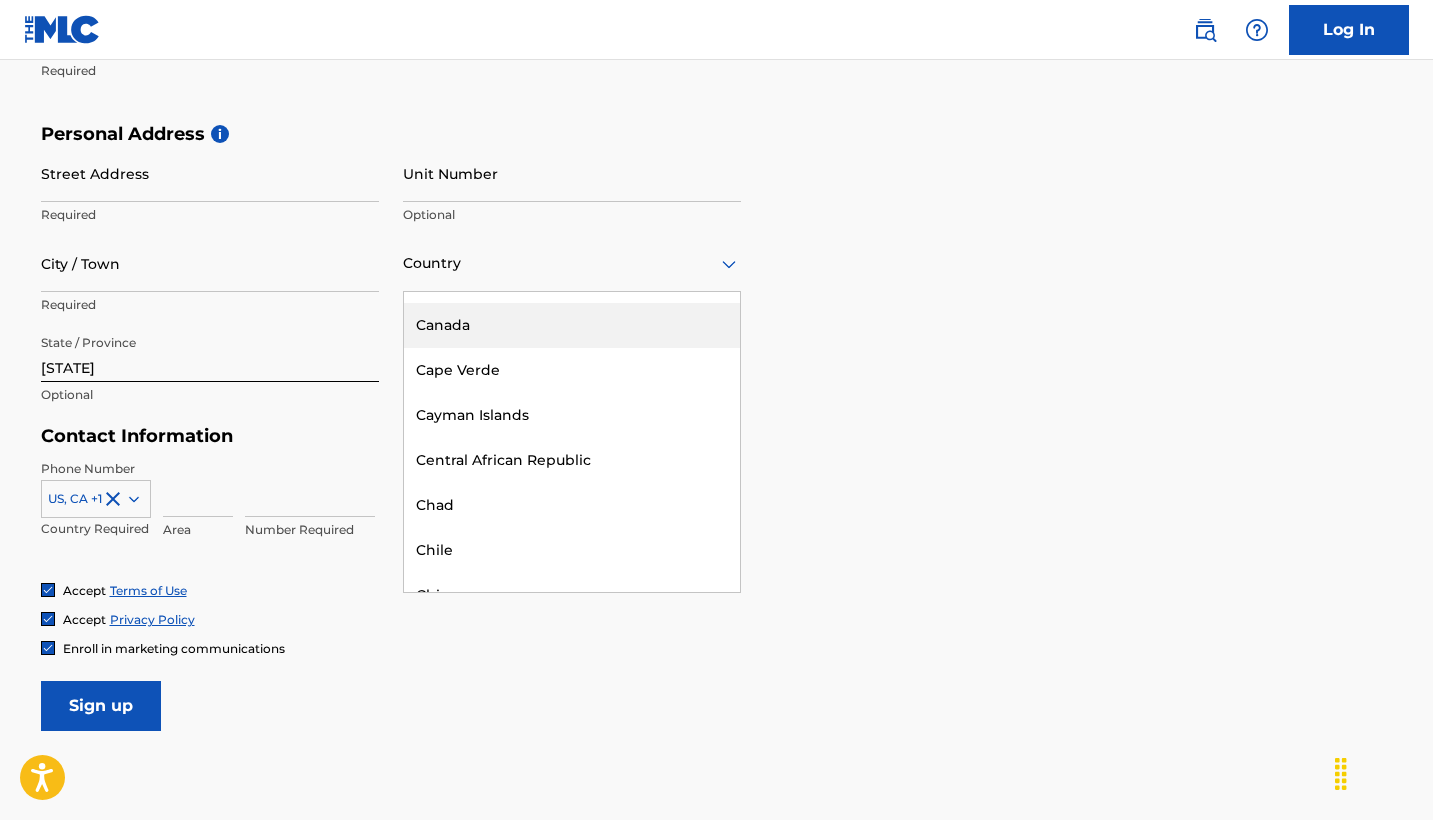 click on "Canada" at bounding box center [572, 325] 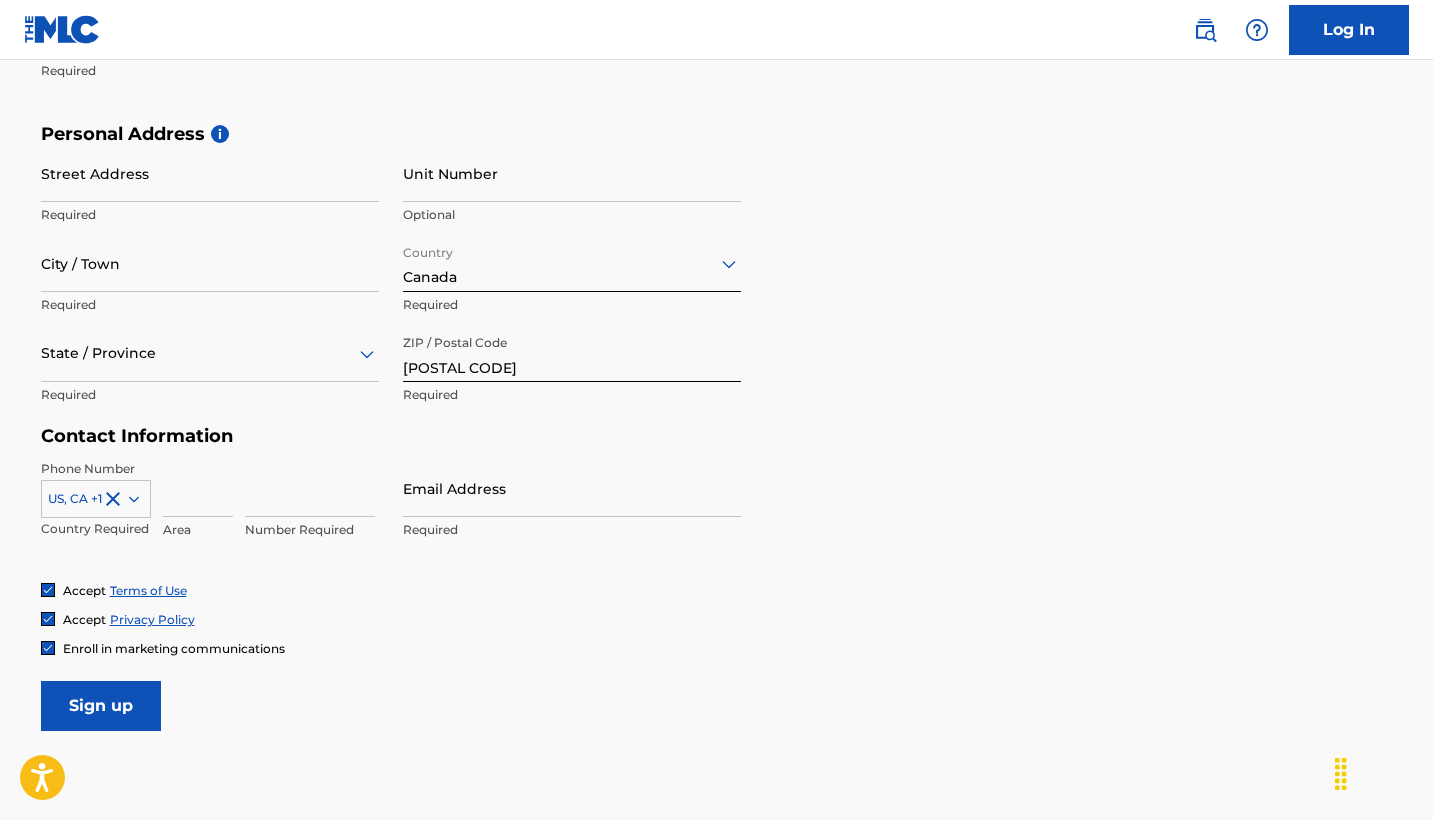 click at bounding box center [210, 353] 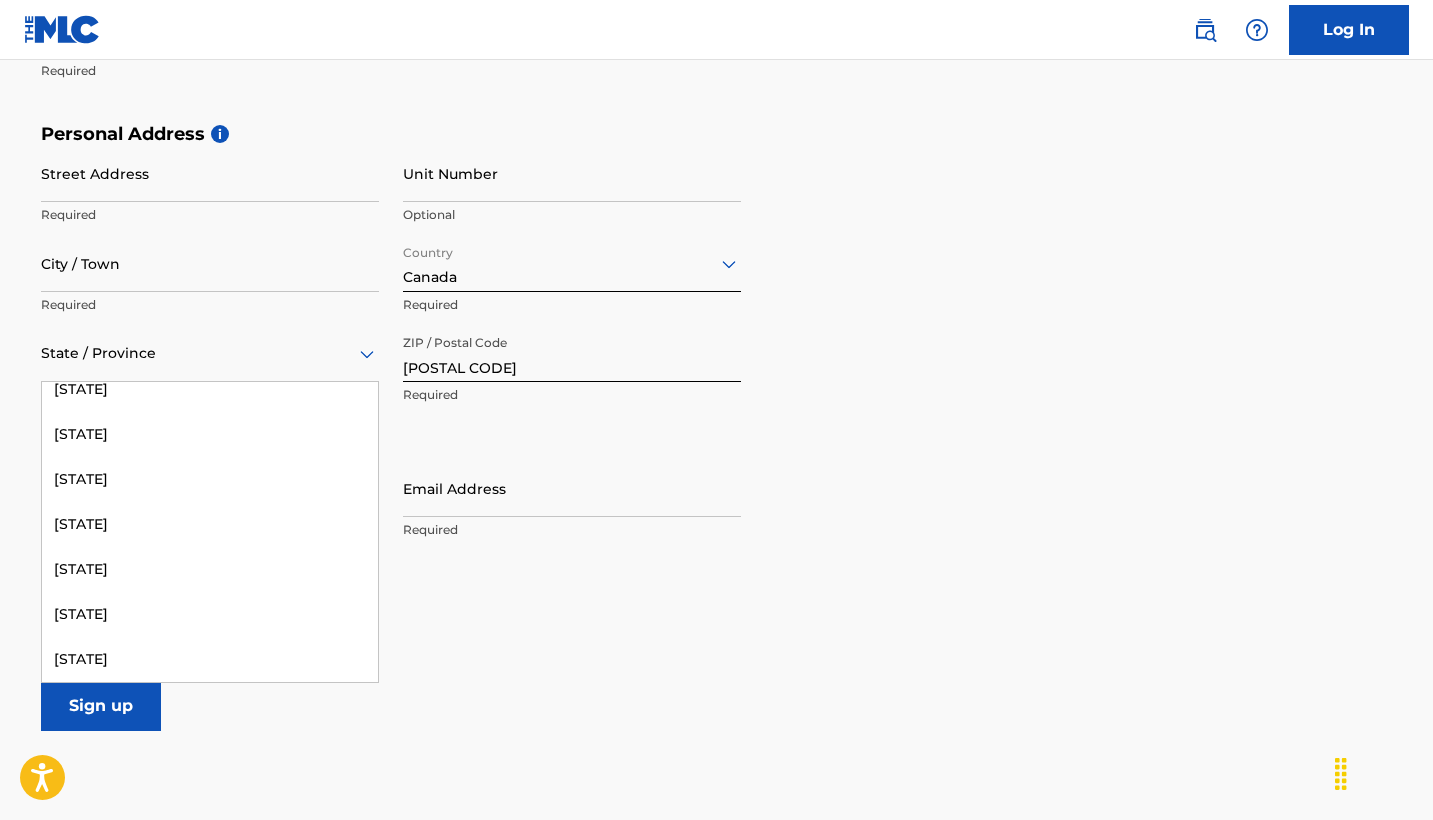 scroll, scrollTop: 285, scrollLeft: 0, axis: vertical 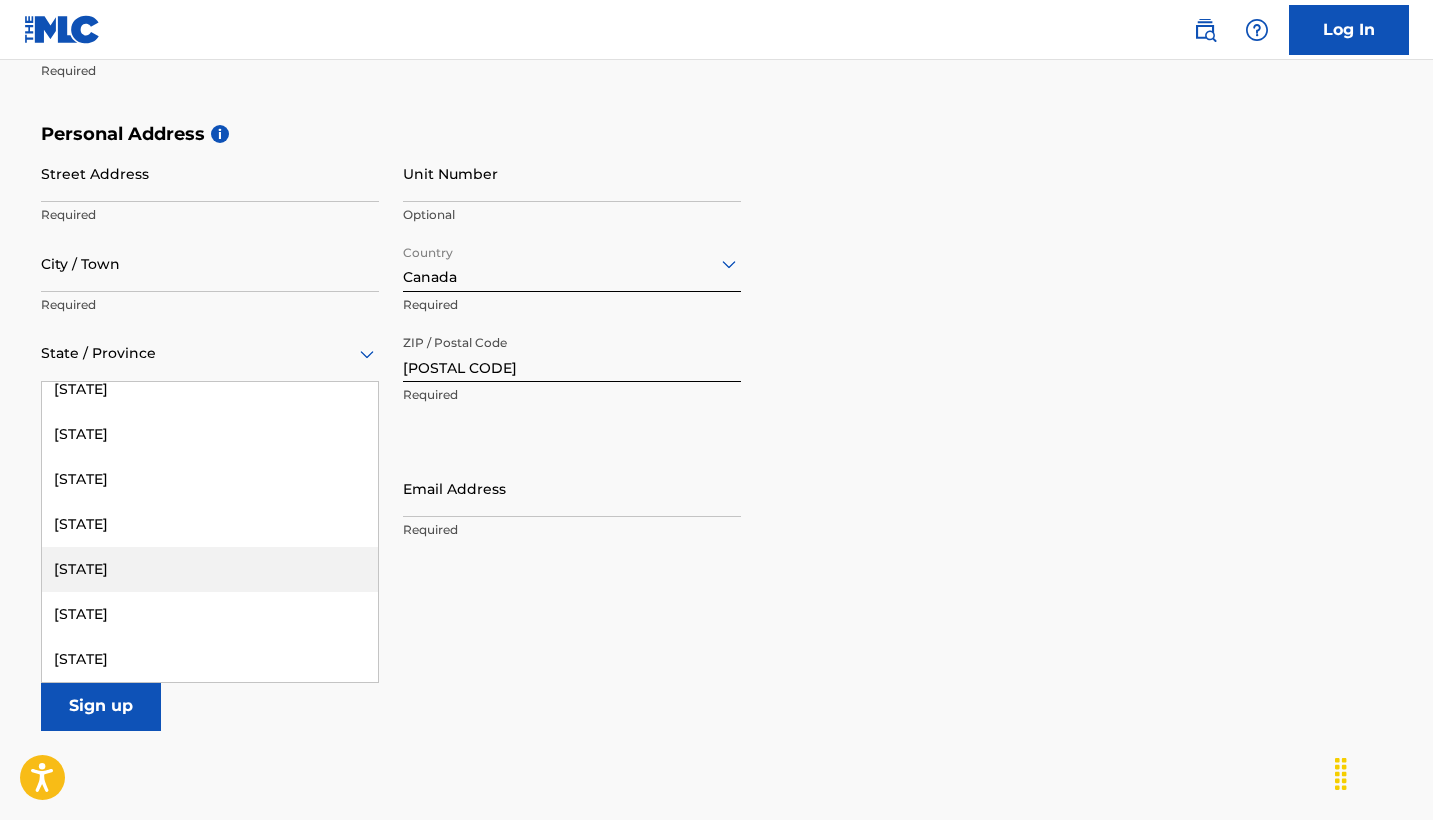 click on "[STATE]" at bounding box center (210, 569) 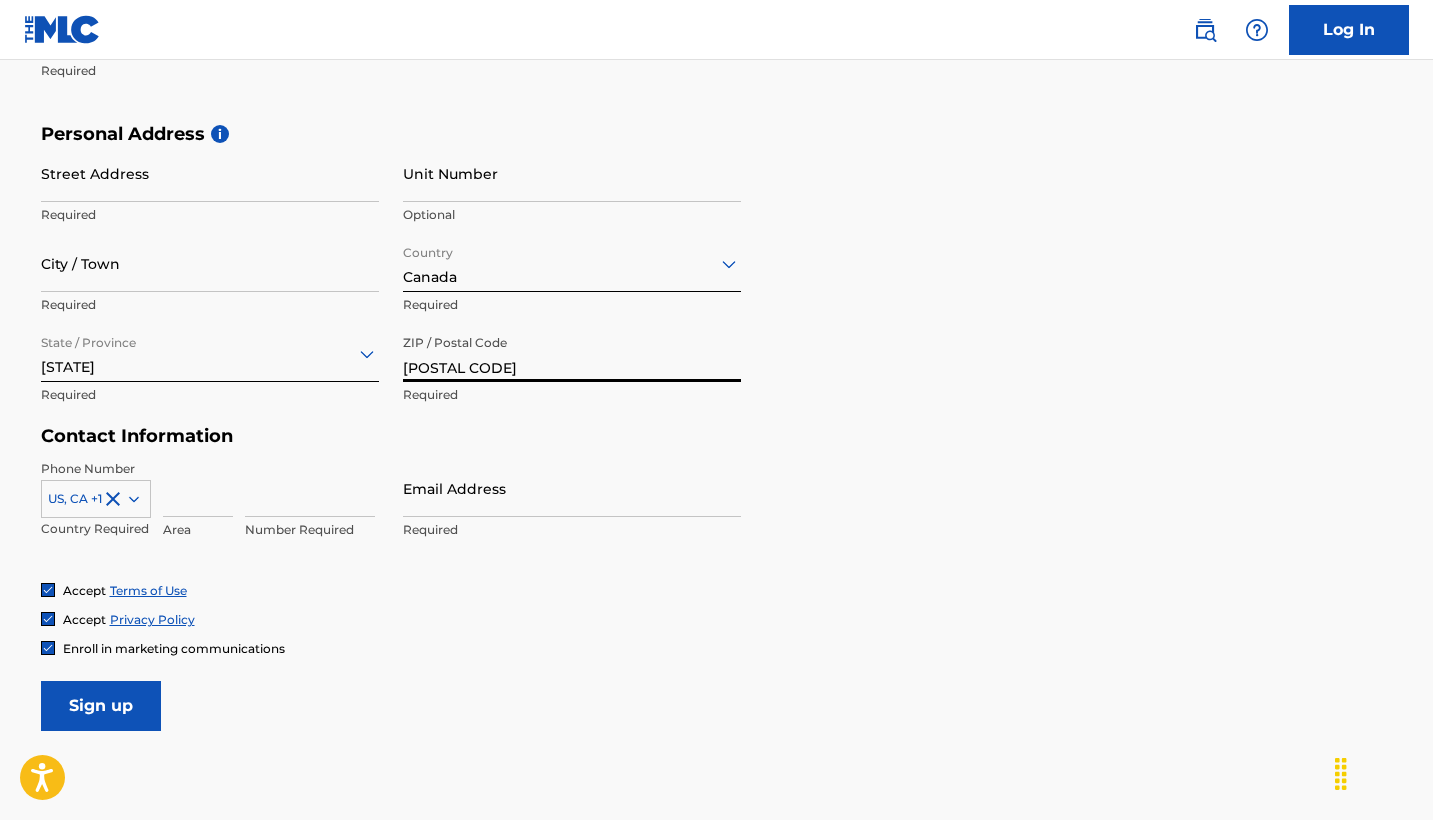 click on "[POSTAL CODE]" at bounding box center [572, 353] 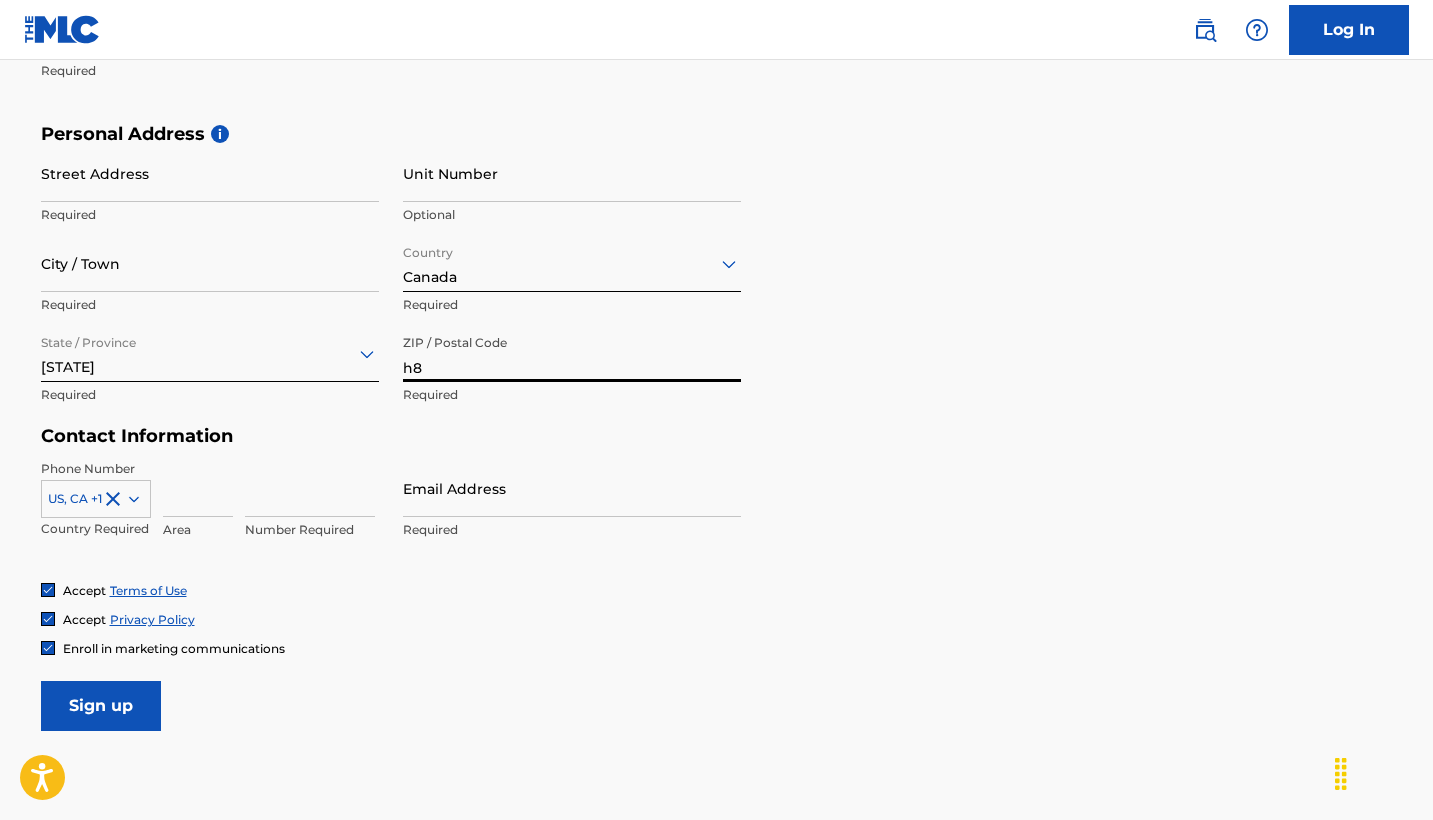 type on "h" 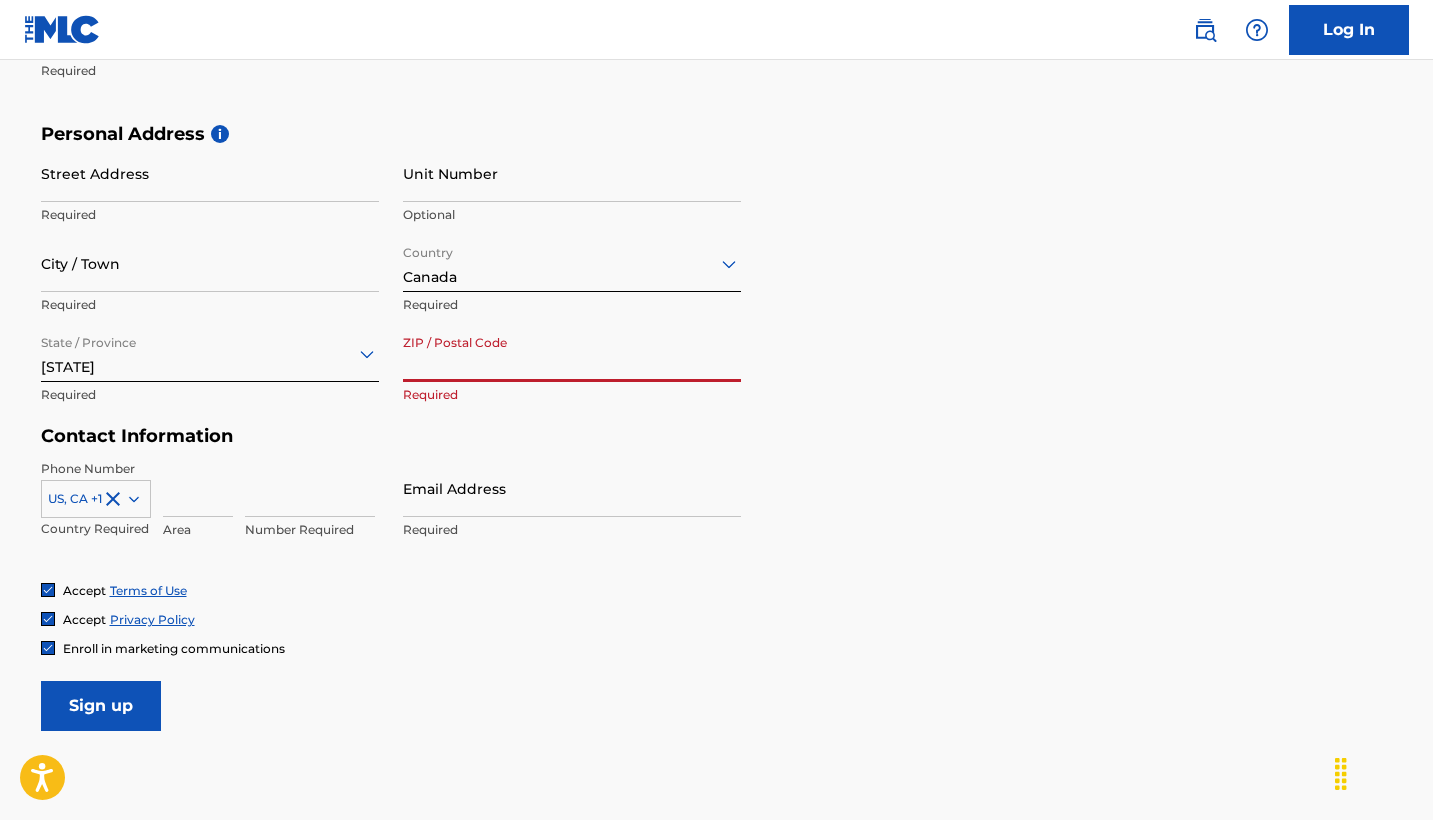 type 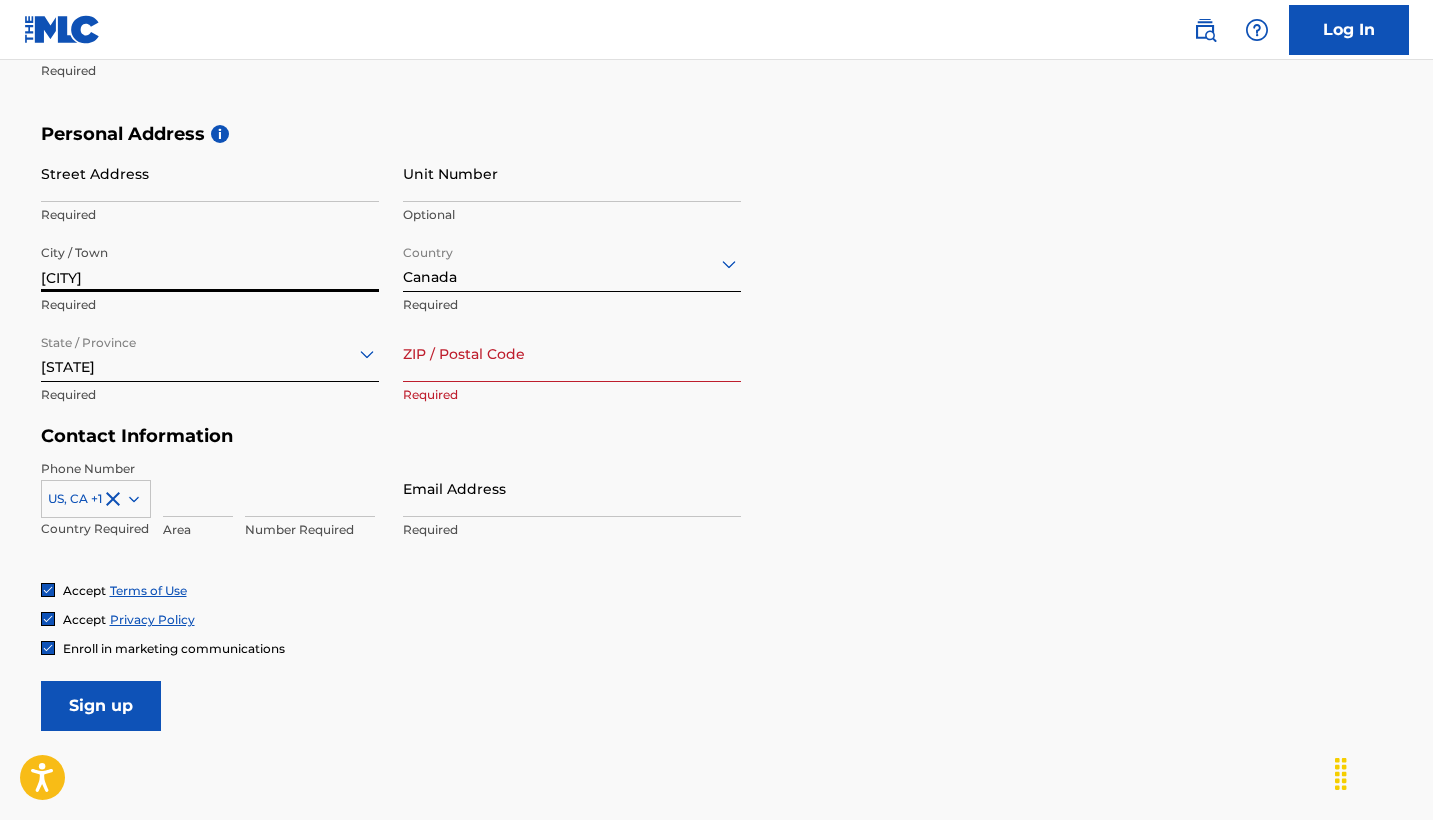 type on "[CITY]" 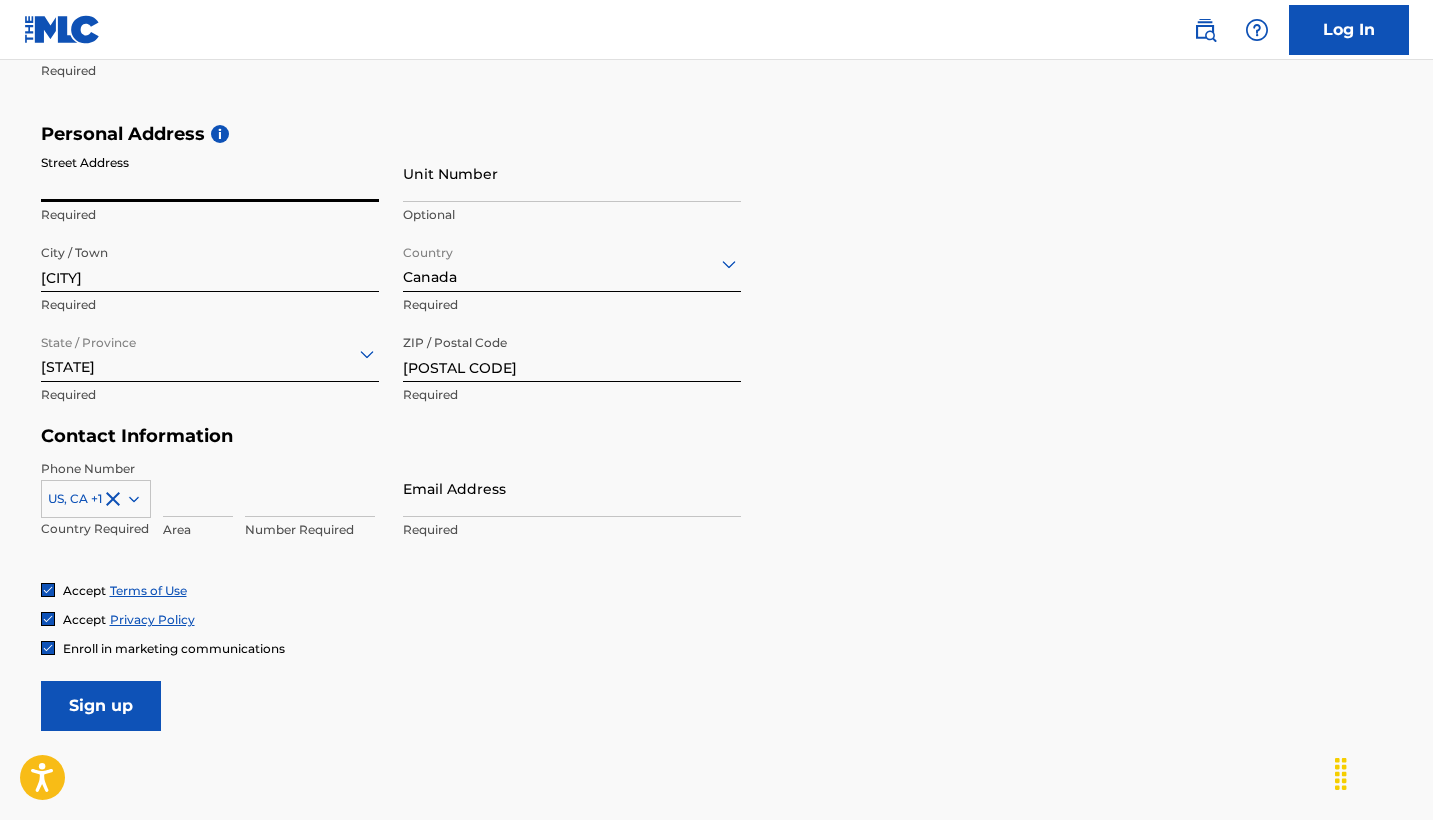 click on "[POSTAL CODE]" at bounding box center [572, 353] 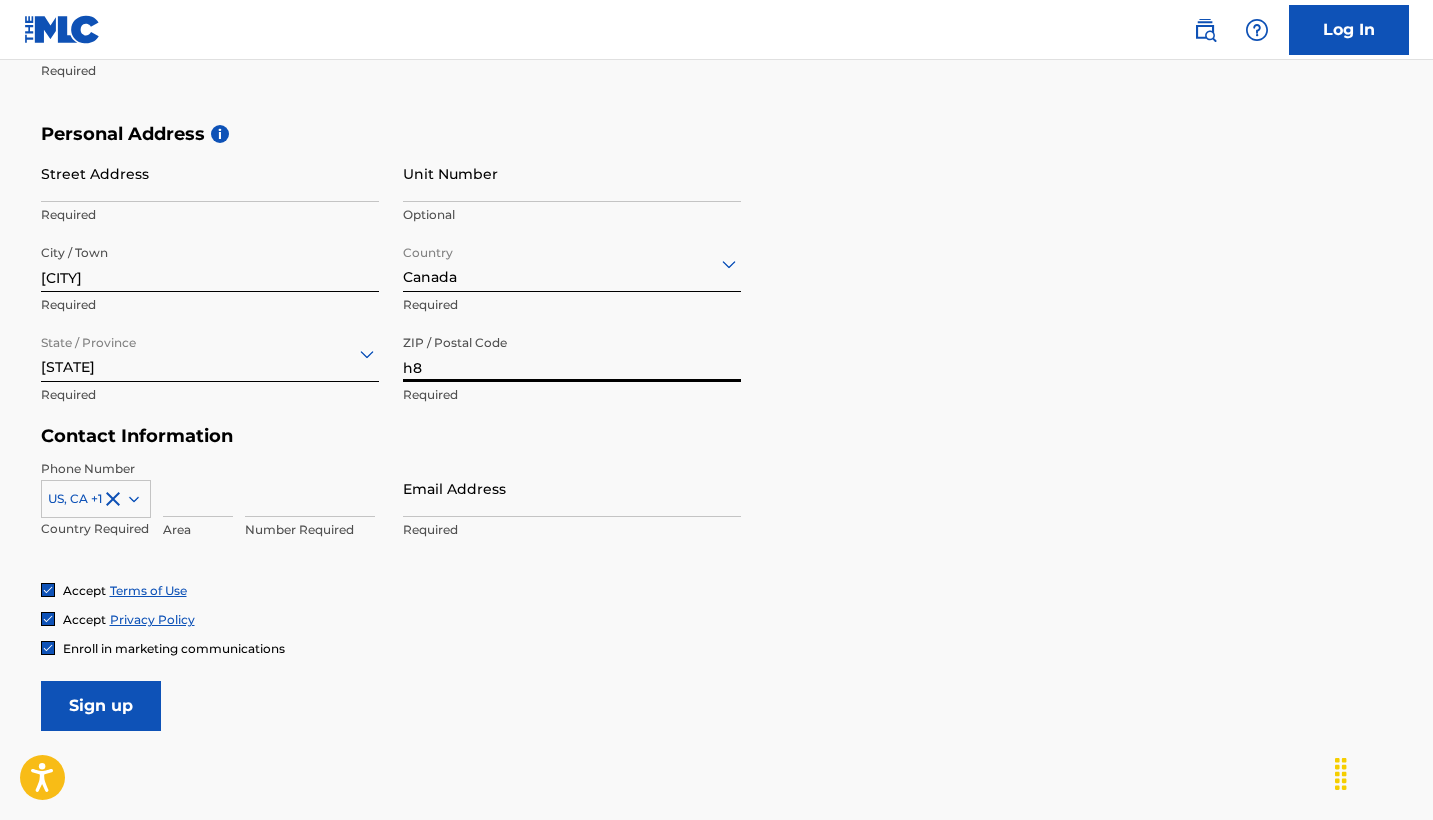 type on "h" 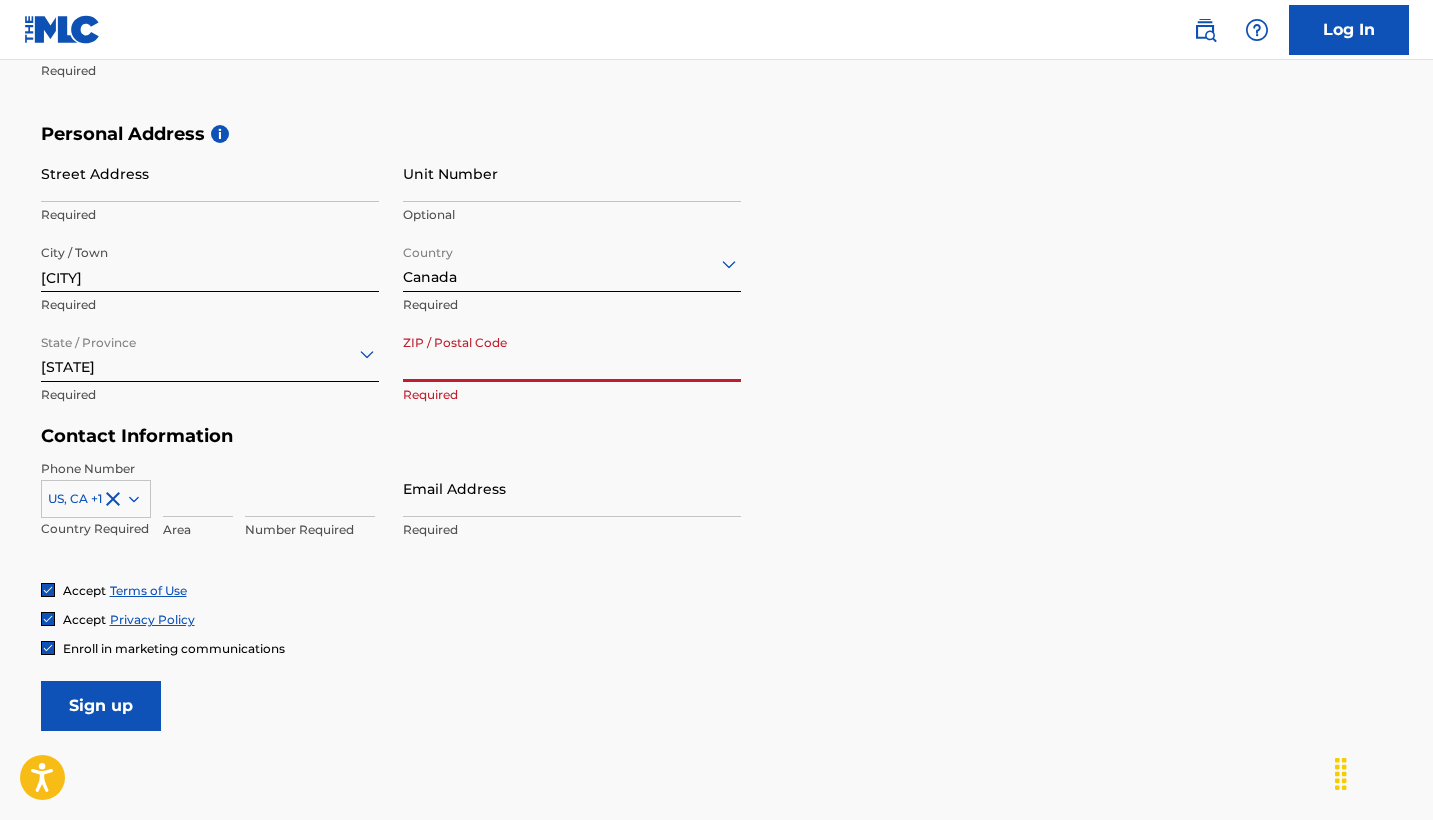 type 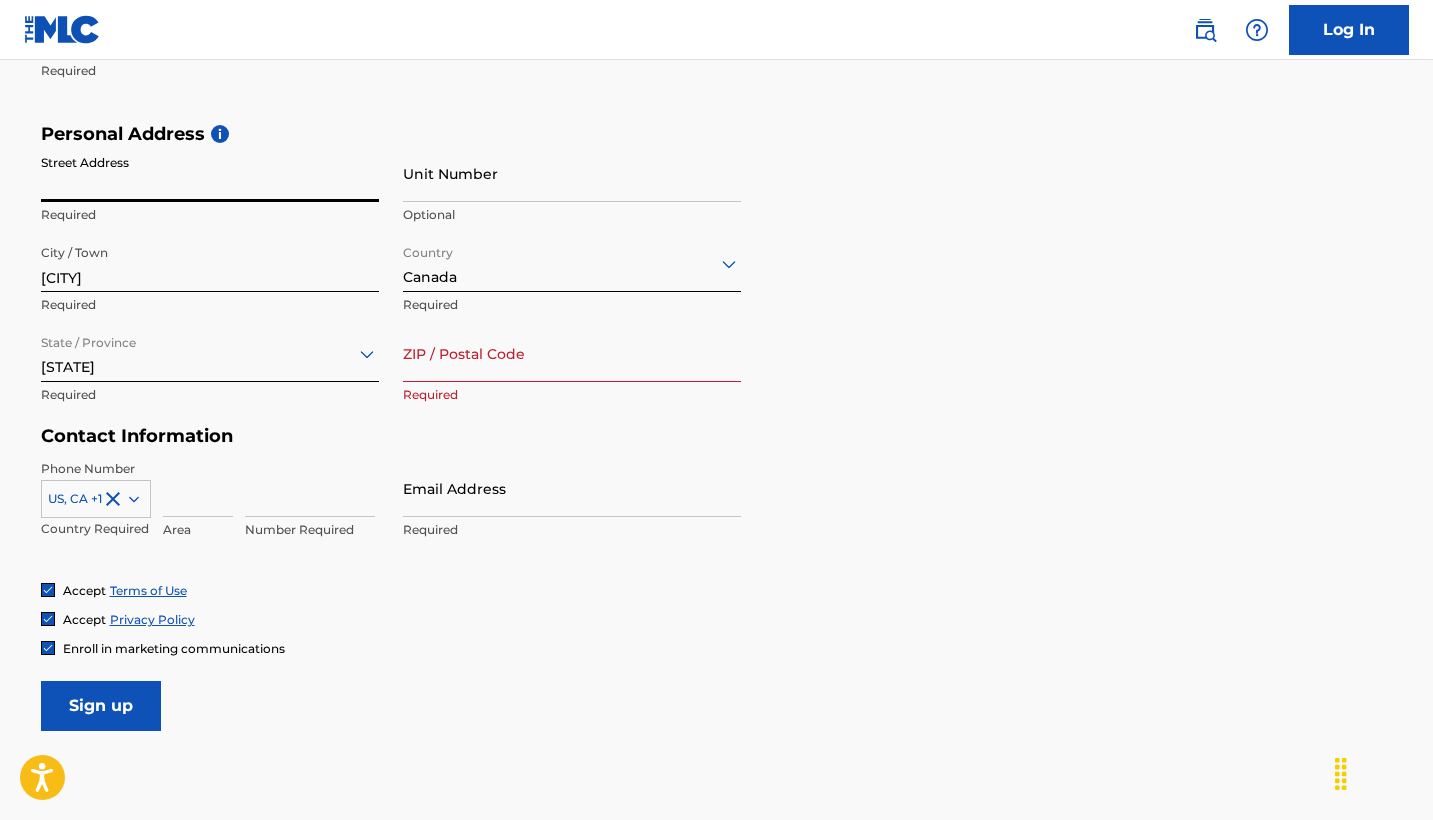 click on "Street Address" at bounding box center [210, 173] 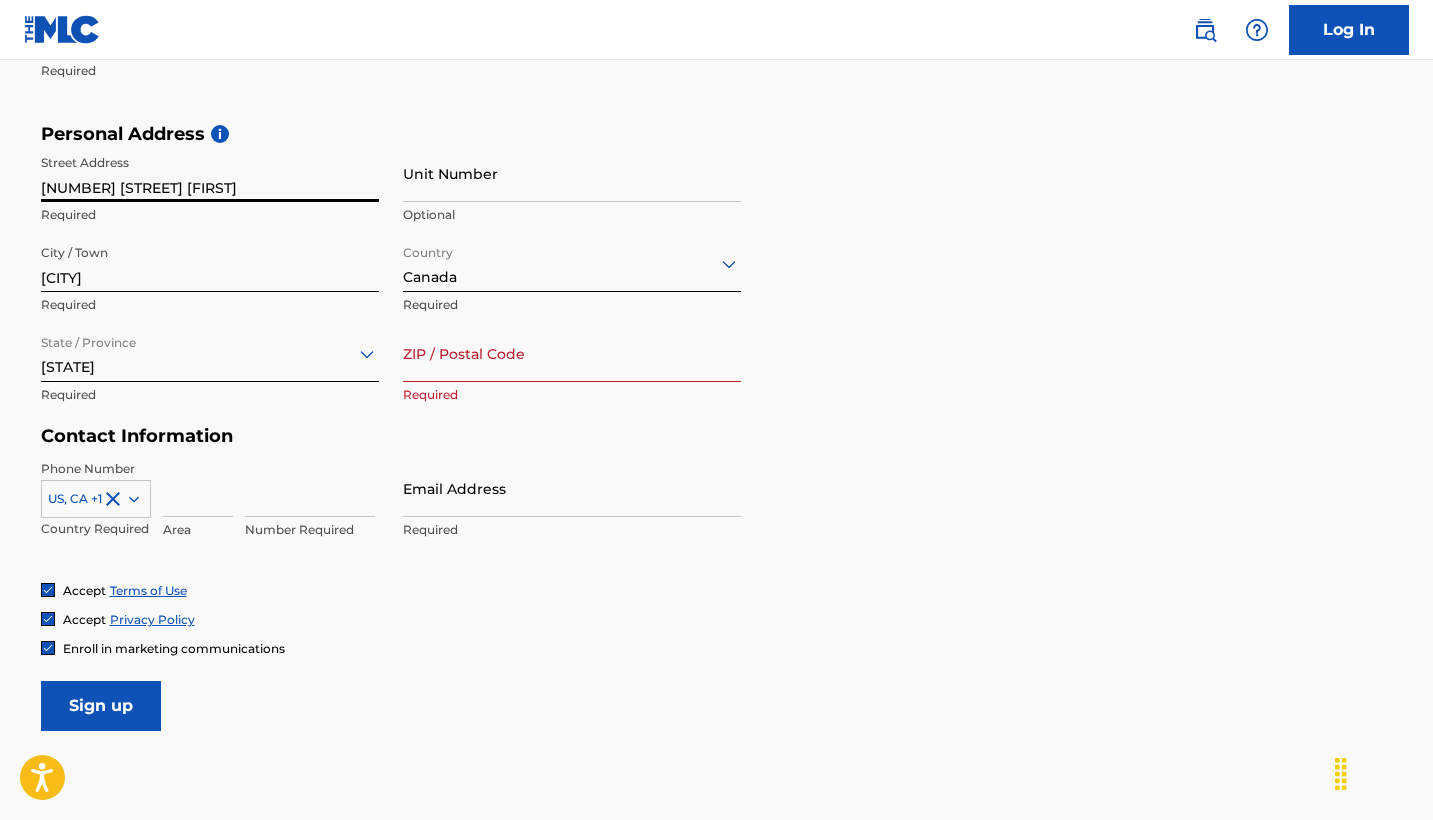 type on "[NUMBER] [STREET]" 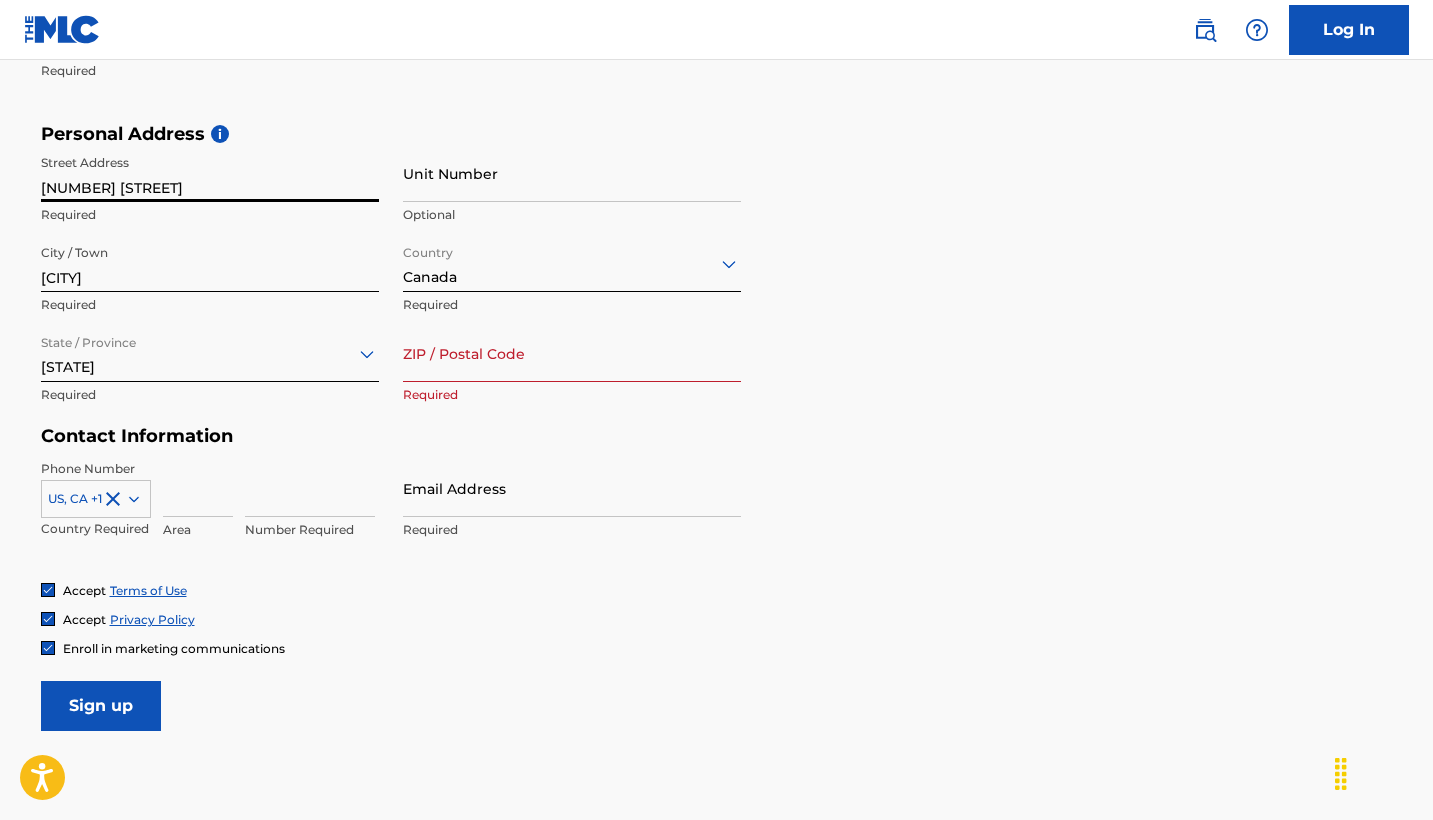 click on "[NUMBER] [STREET]" at bounding box center (210, 173) 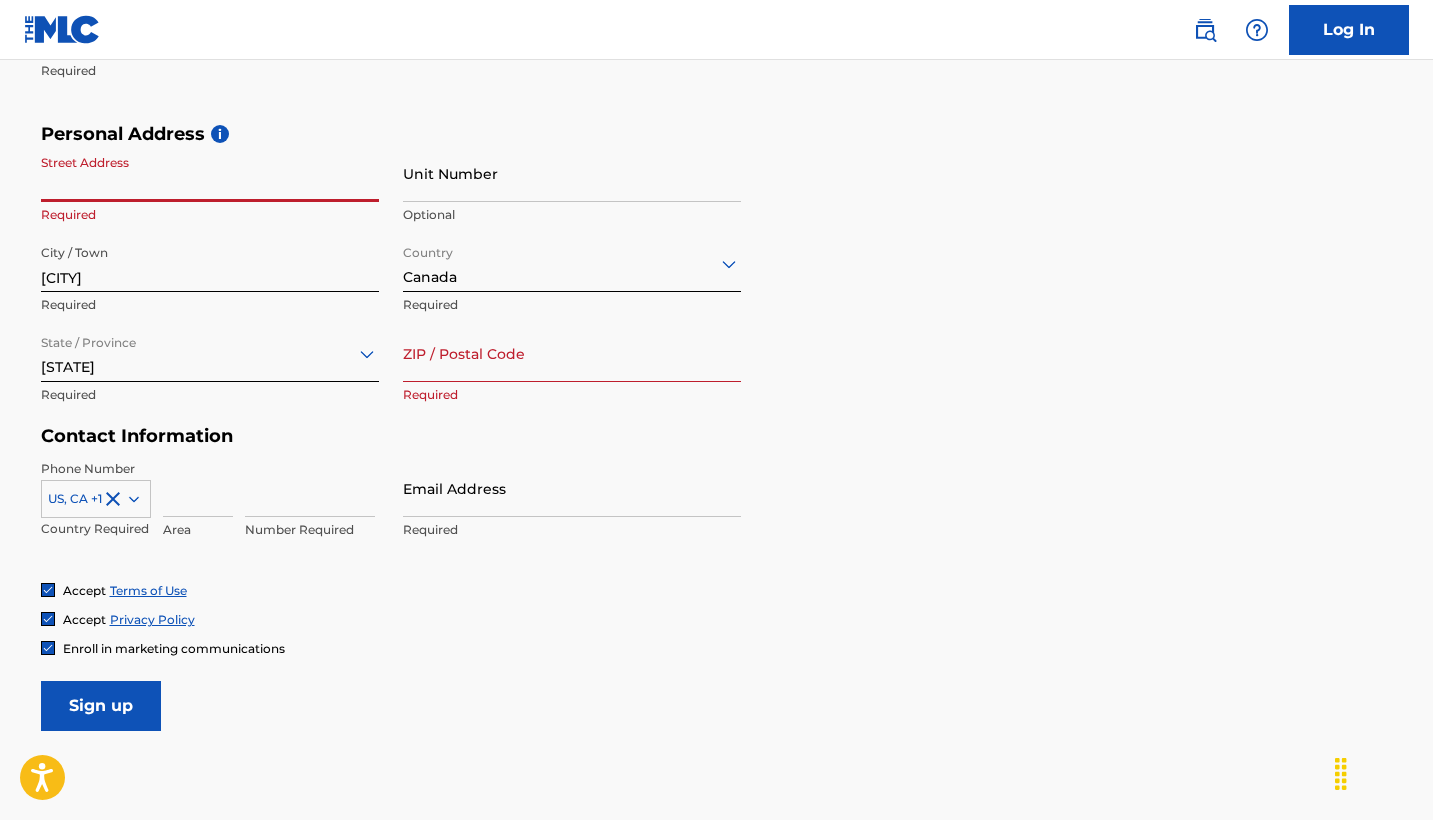 paste on "[NUMBER] [STREET], [CITY] [STATE], [POSTAL CODE]" 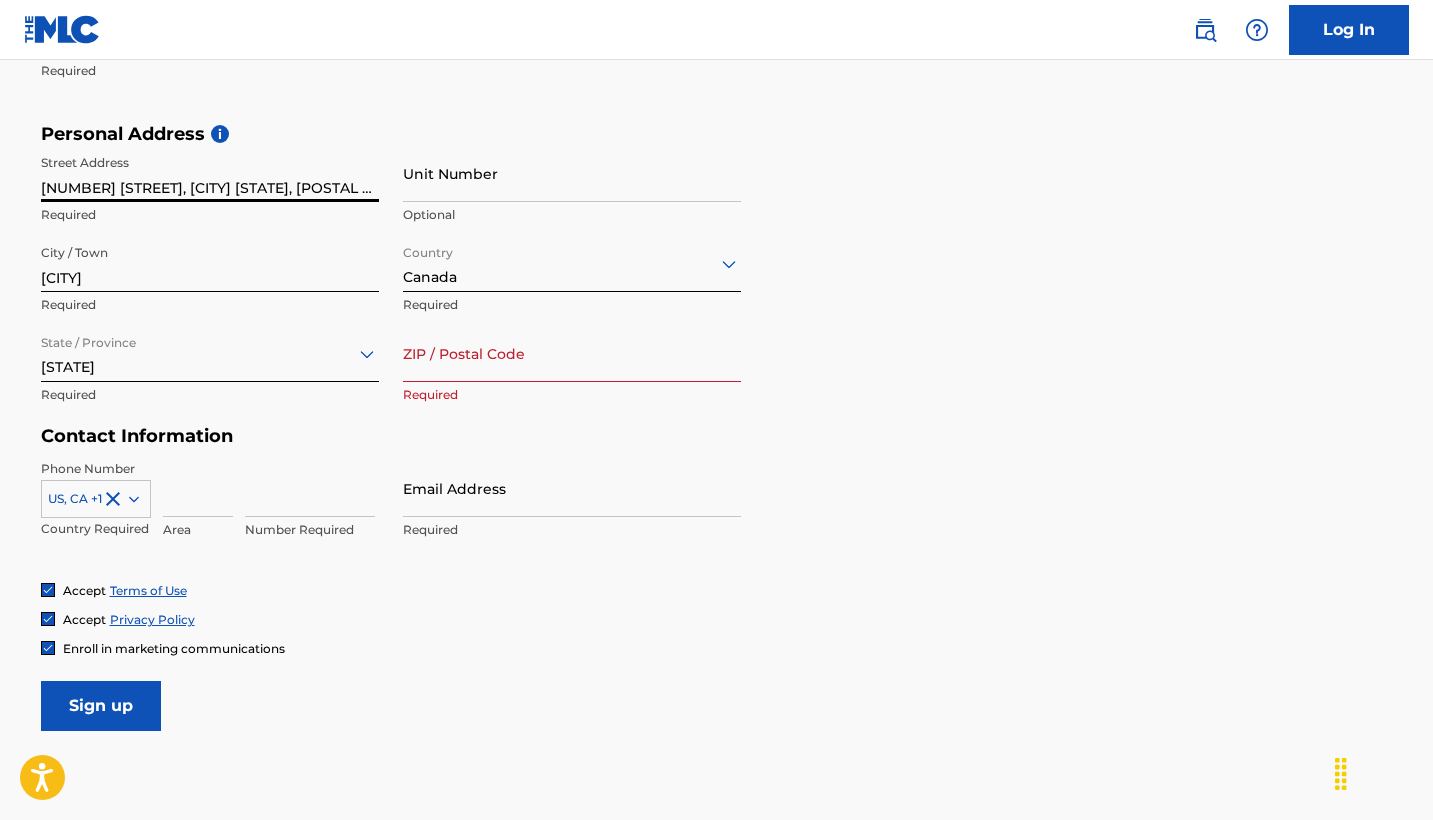 drag, startPoint x: 298, startPoint y: 187, endPoint x: 353, endPoint y: 186, distance: 55.00909 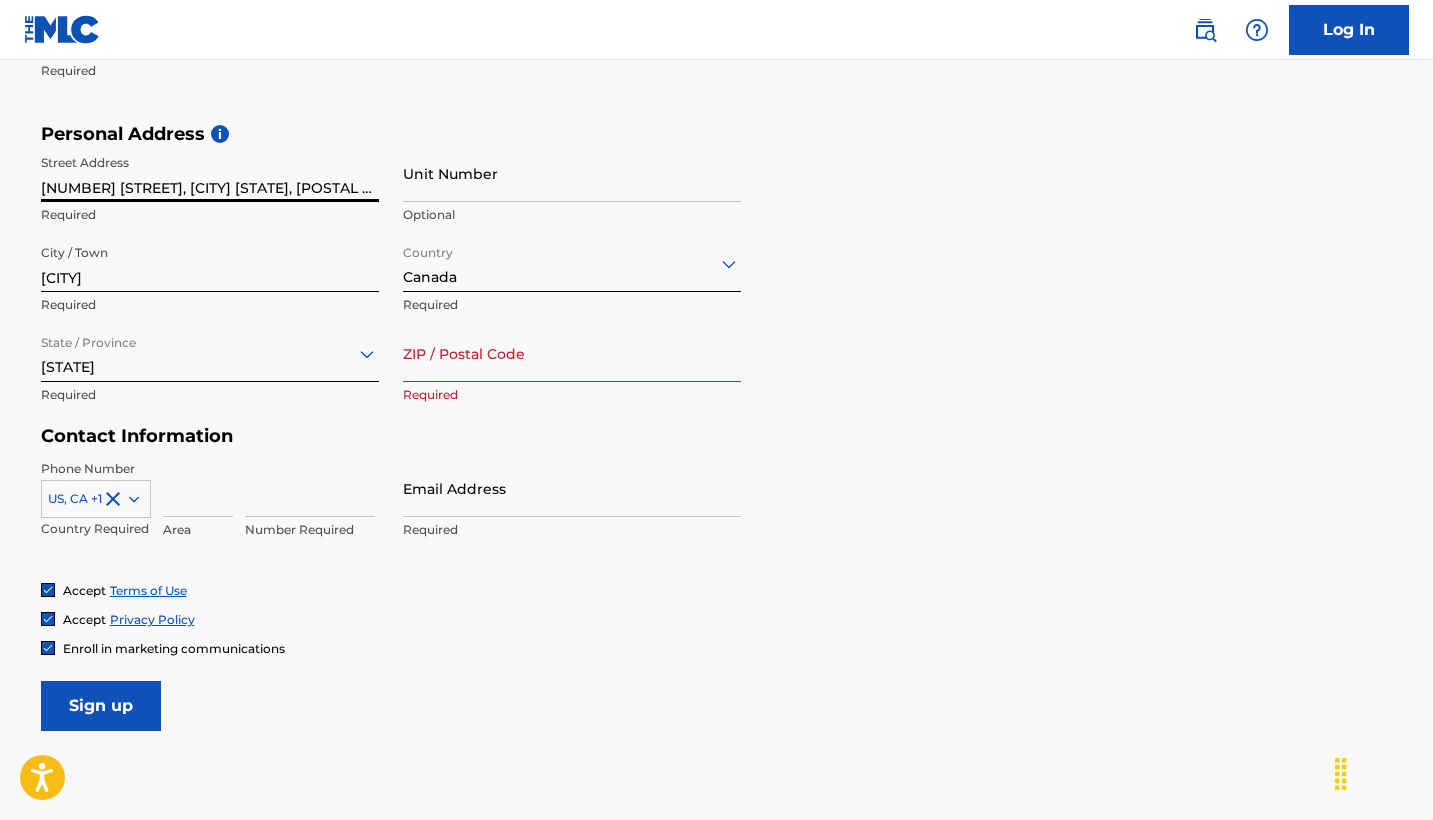 type on "[NUMBER] [STREET], [CITY] [STATE], [POSTAL CODE]" 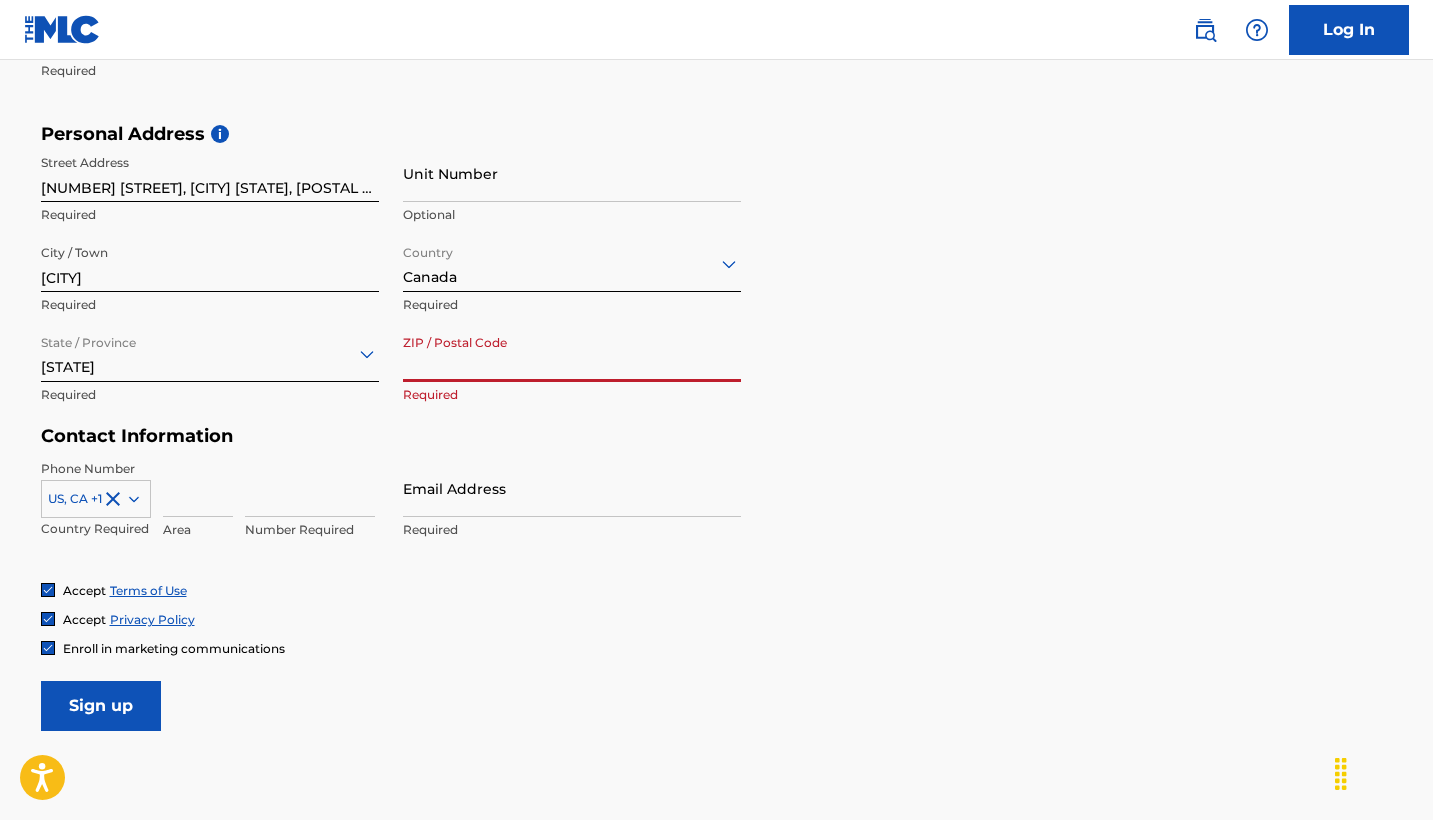 paste on "[POSTAL CODE]" 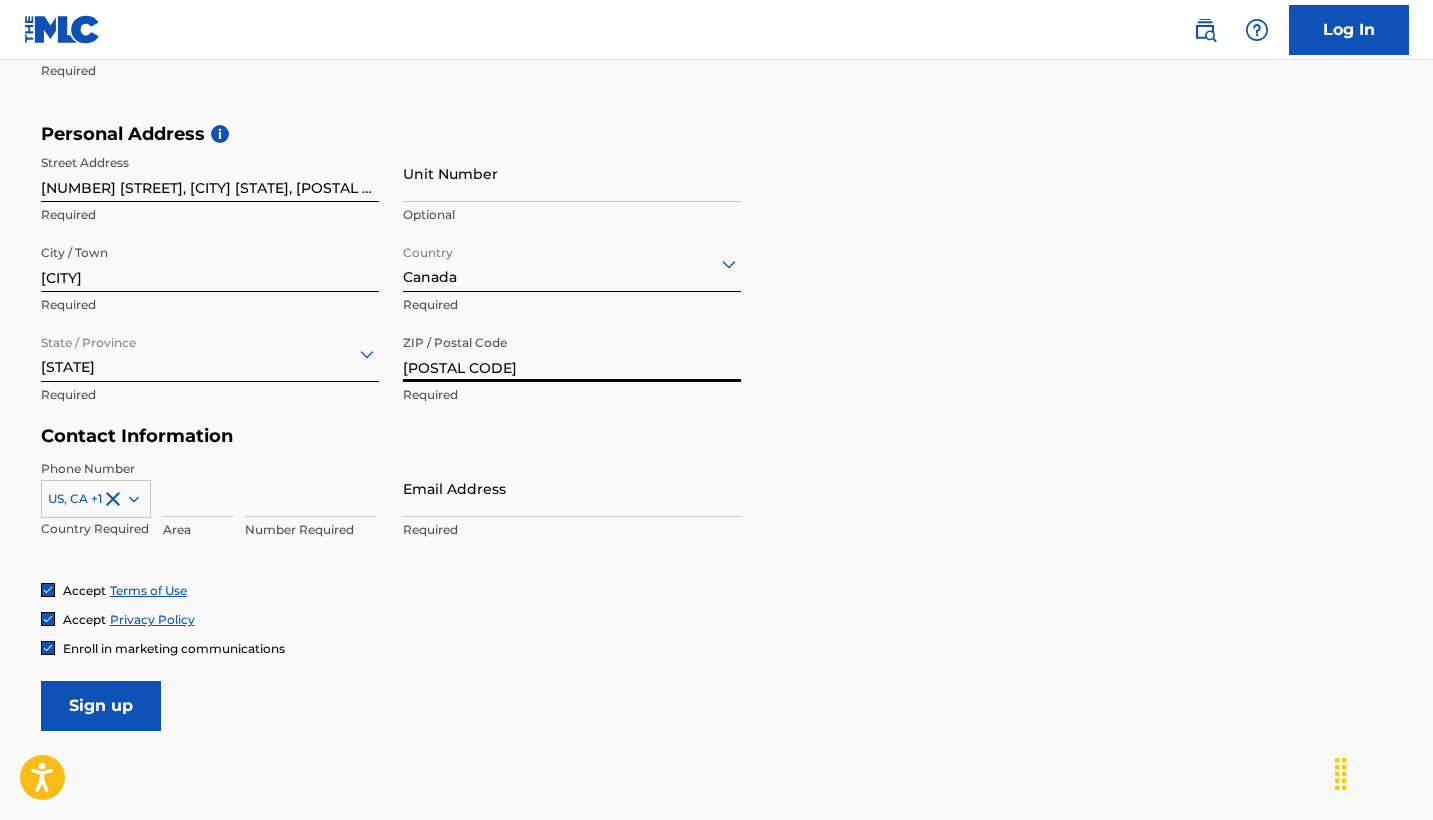 click on "[POSTAL CODE]" at bounding box center (572, 353) 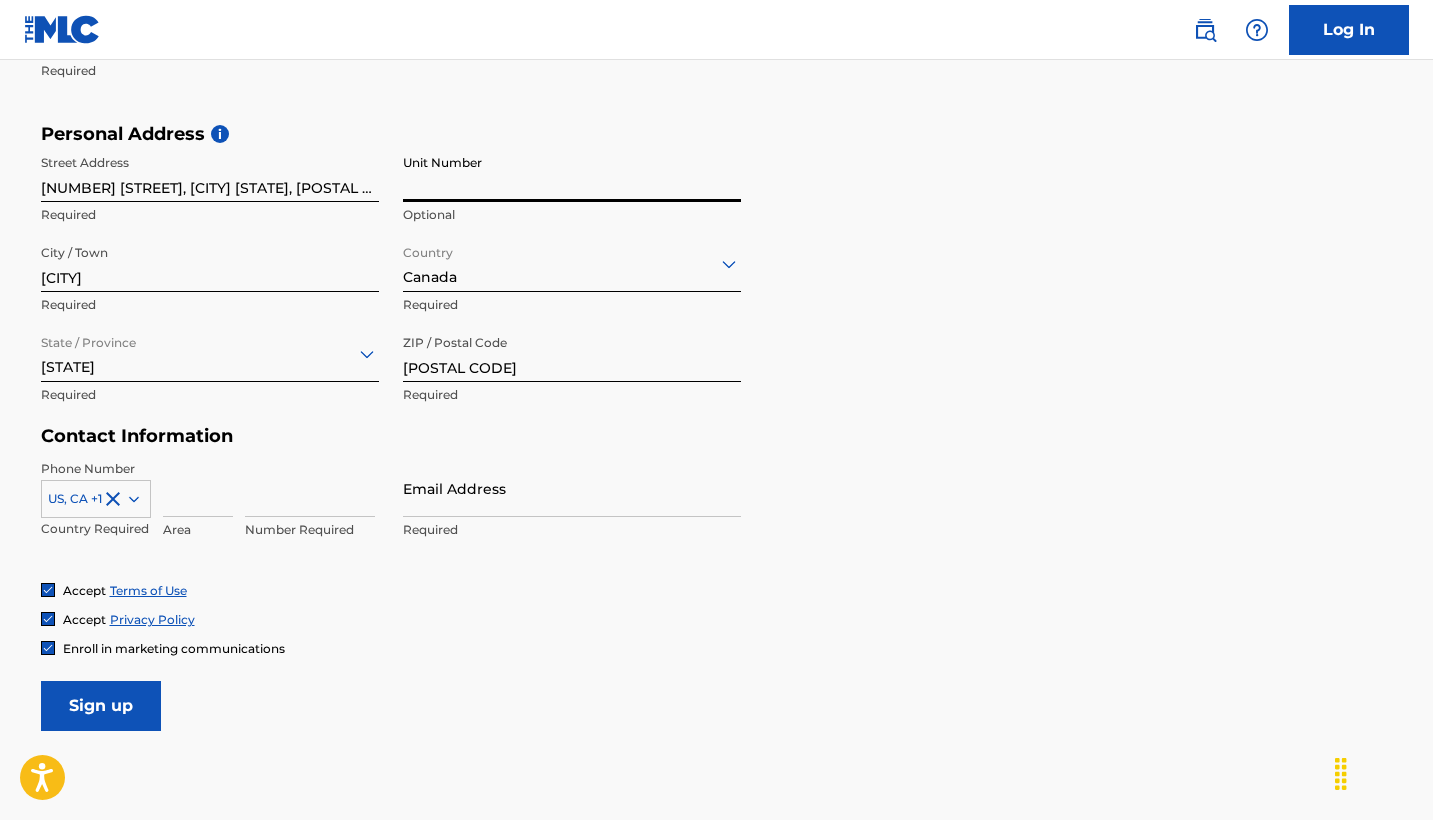 click on "[CITY]" at bounding box center (210, 263) 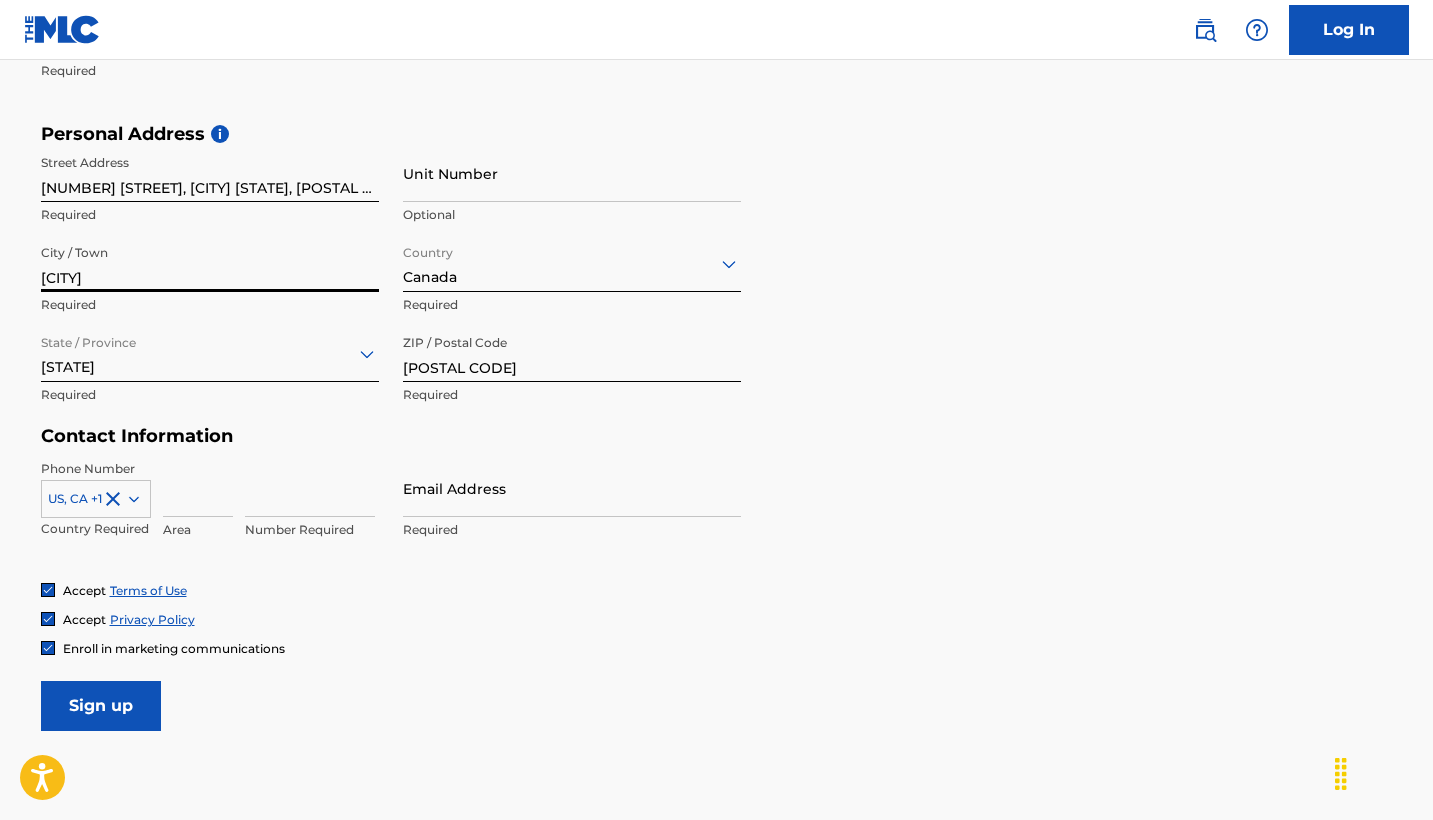 click on "[CITY]" at bounding box center [210, 263] 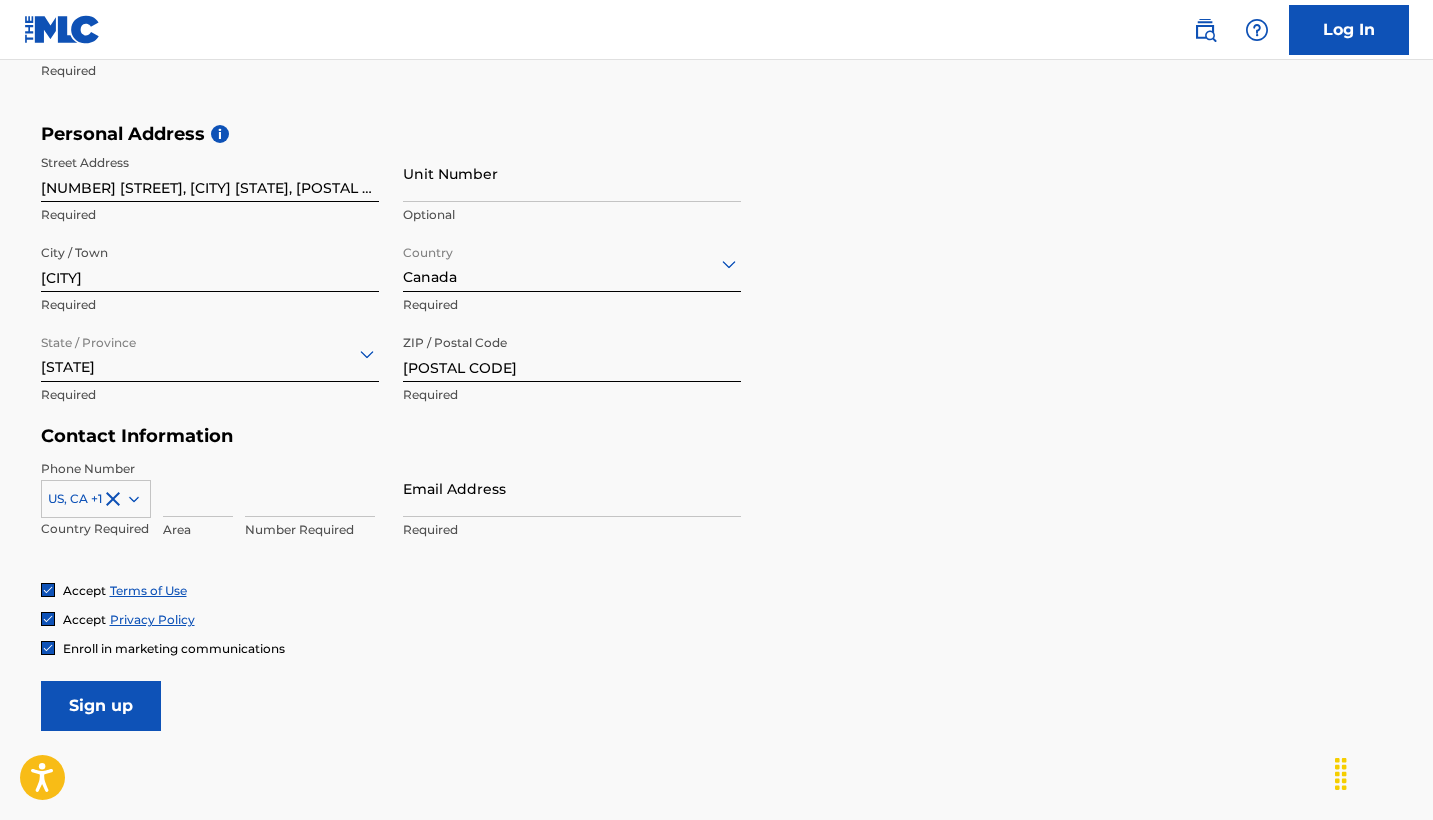 click at bounding box center (198, 488) 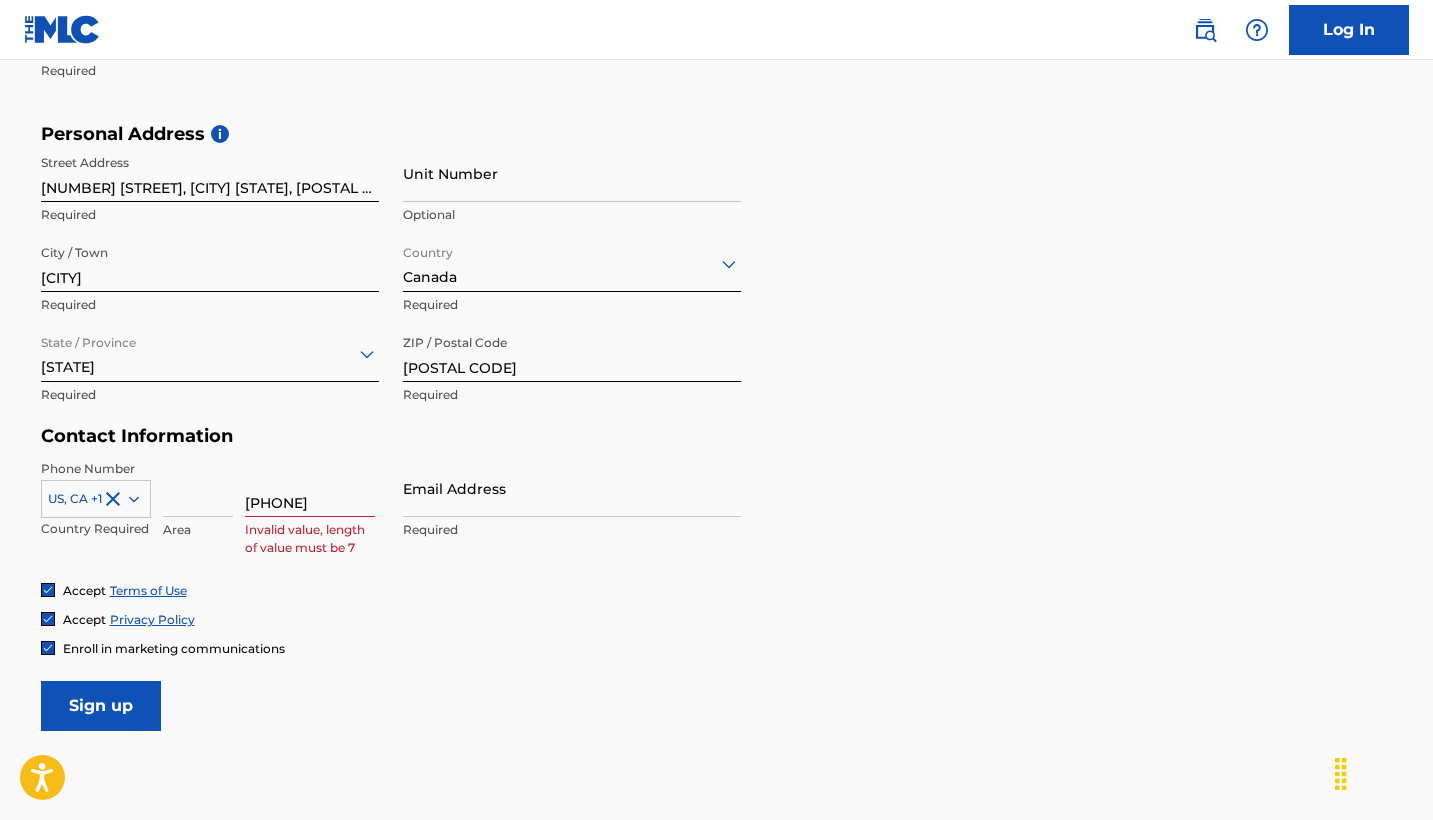 type on "[PHONE]" 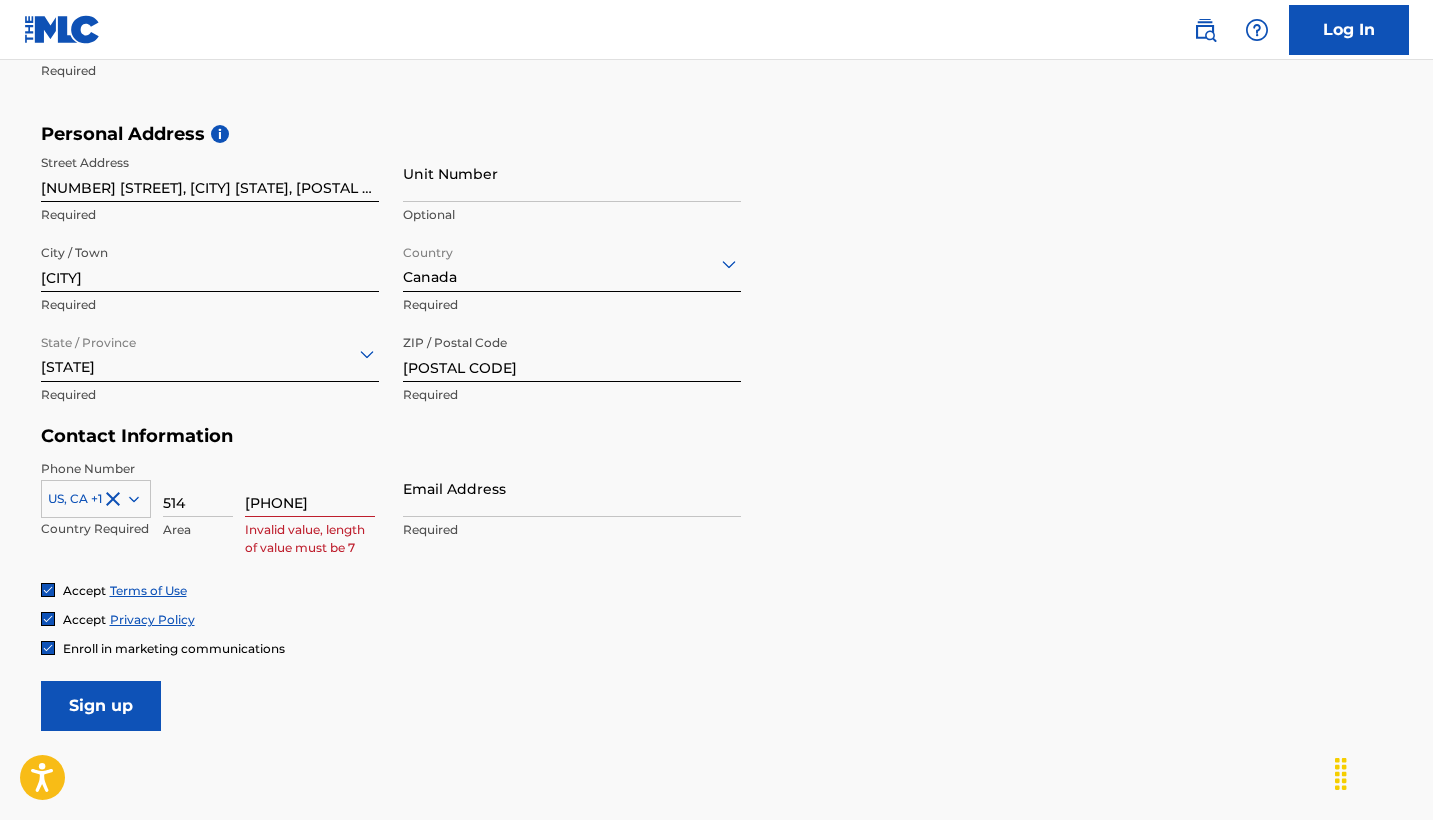type on "514" 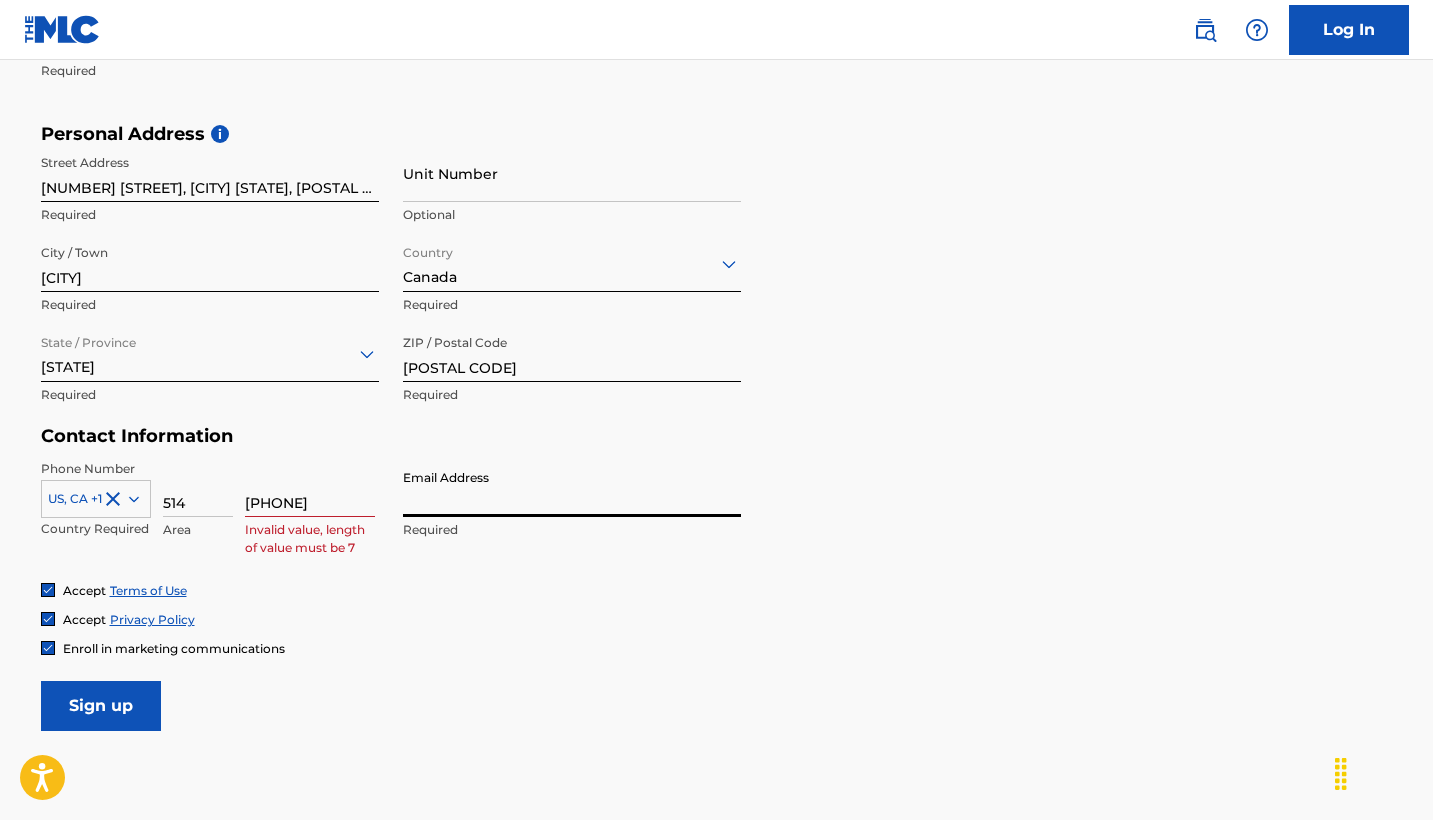 click on "[PHONE]" at bounding box center (310, 488) 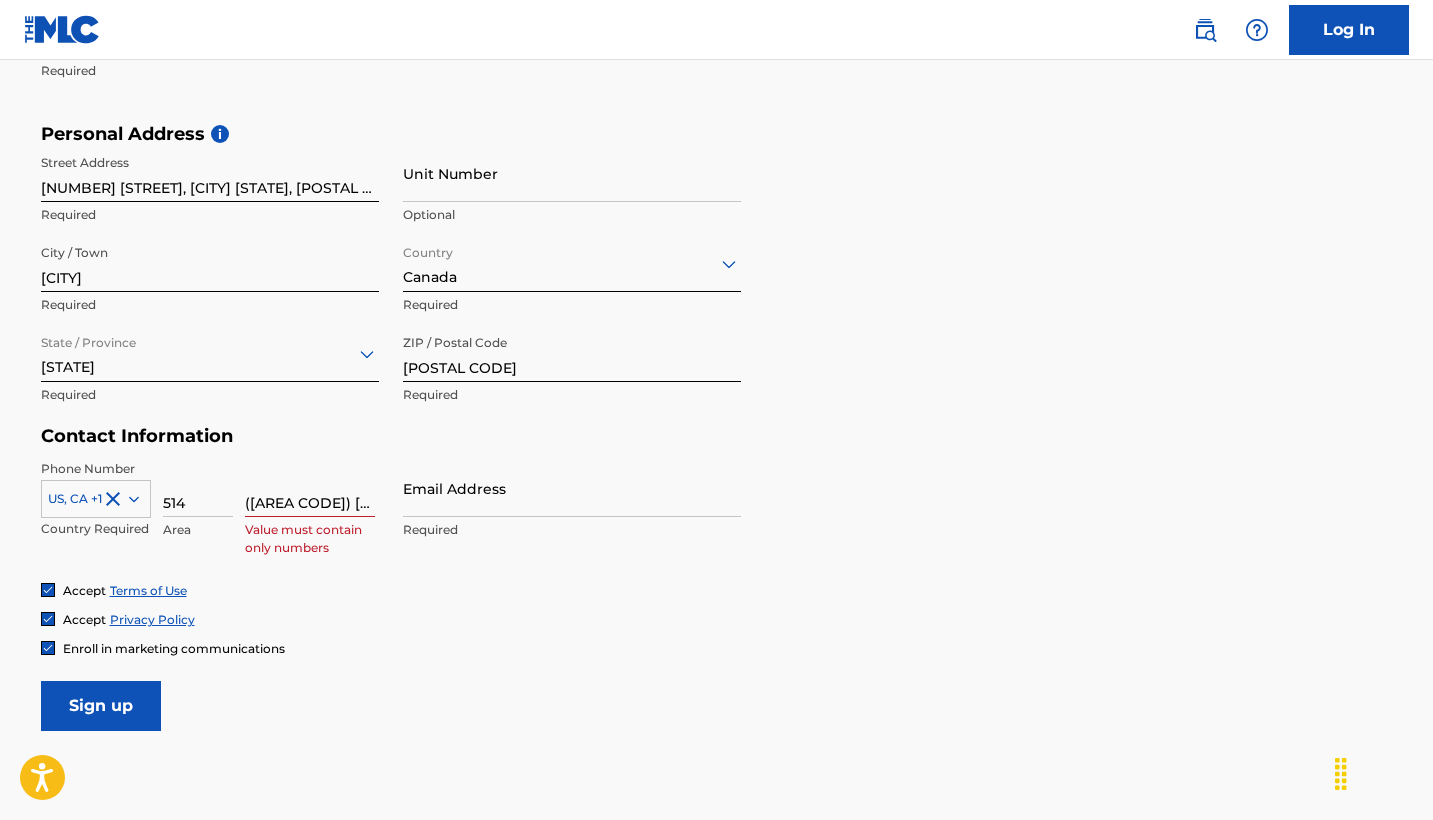 click on "US, CA +1 Country Required [AREA CODE]) [PHONE] Value must contain only numbers" at bounding box center [210, 505] 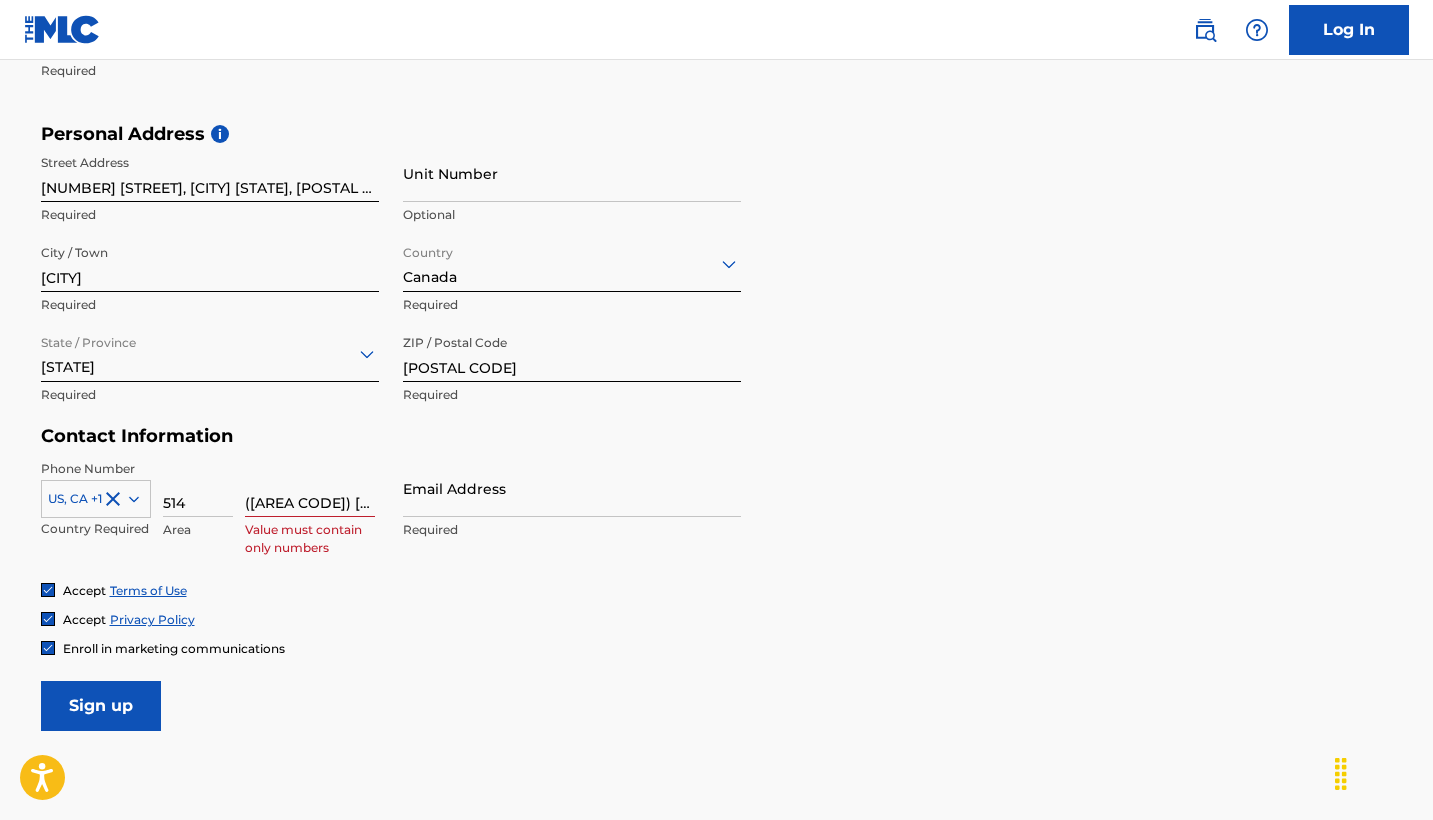 click on "([AREA CODE]) [PHONE]" at bounding box center [310, 488] 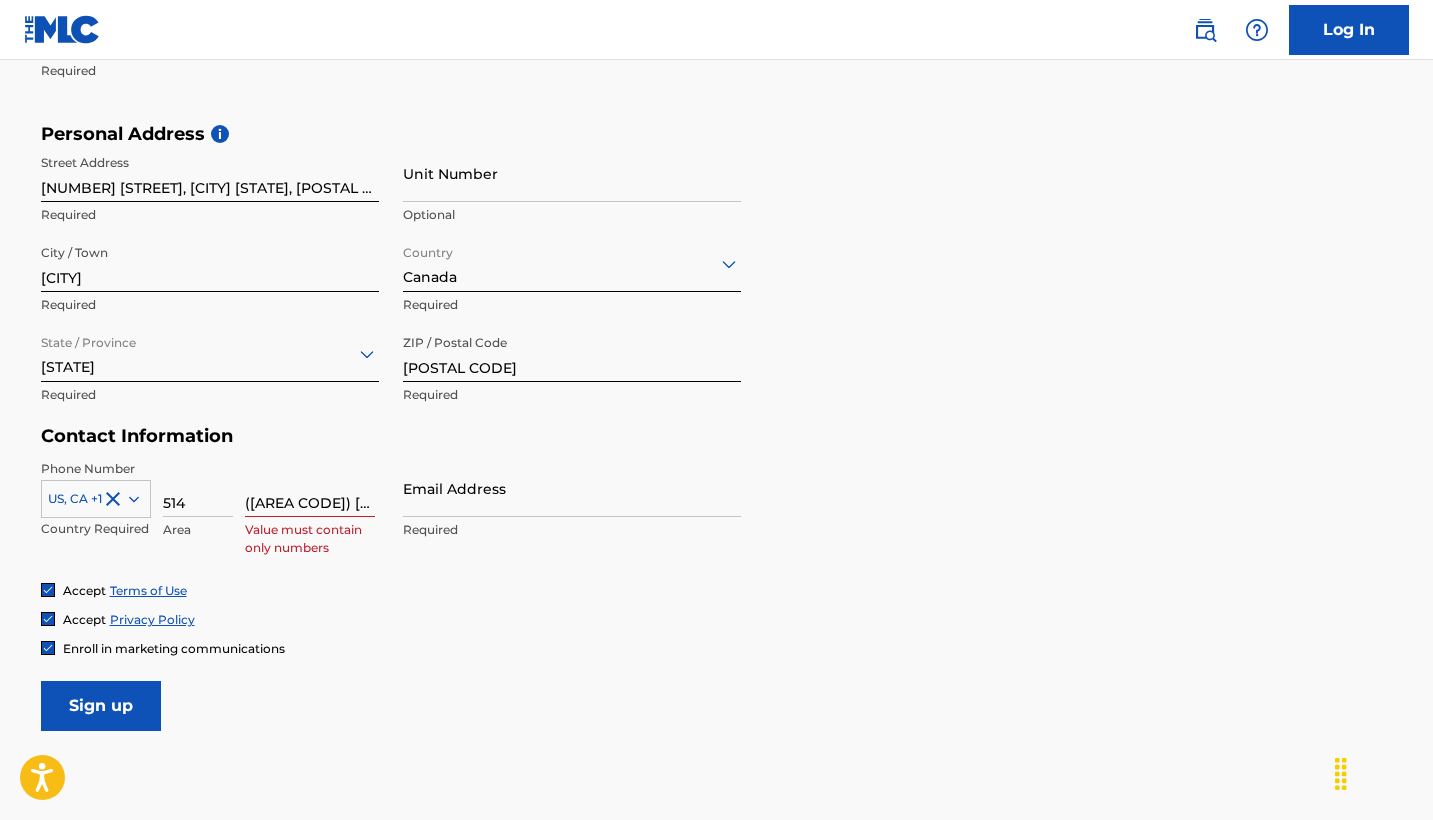 click on "Email Address" at bounding box center (572, 488) 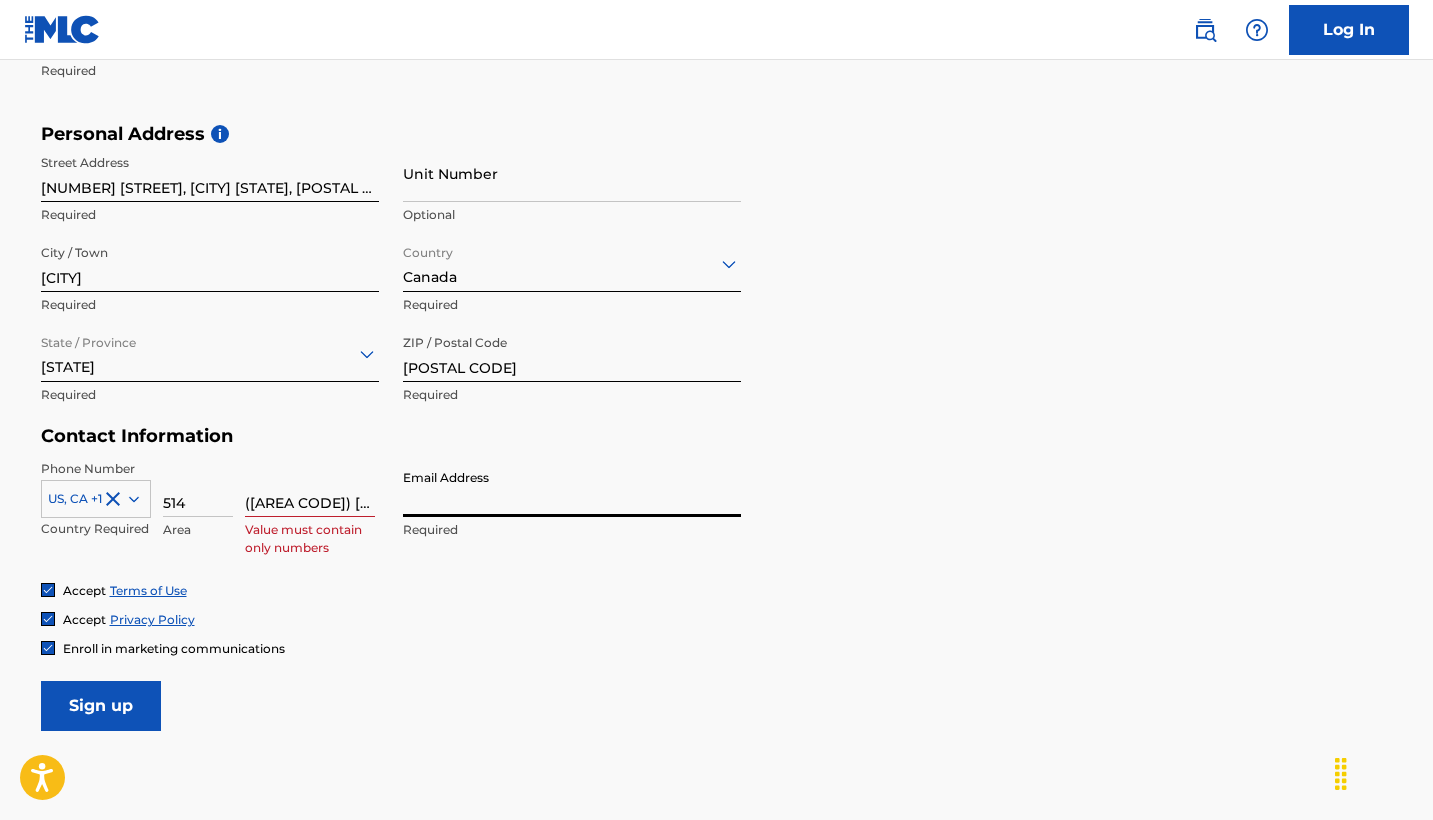 click on "([AREA CODE]) [PHONE]" at bounding box center [310, 488] 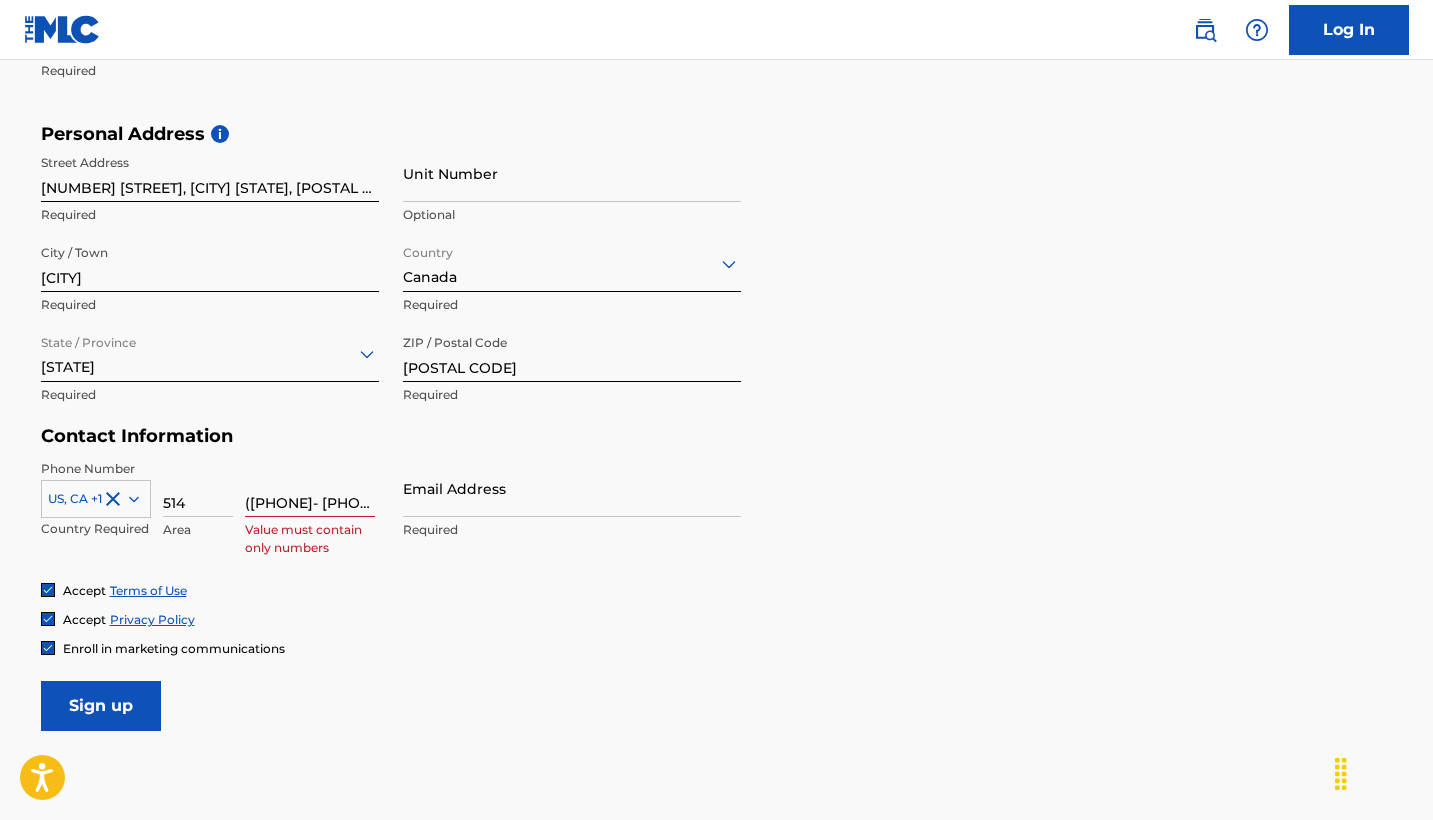 click on "([PHONE]- [PHONE])" at bounding box center (310, 488) 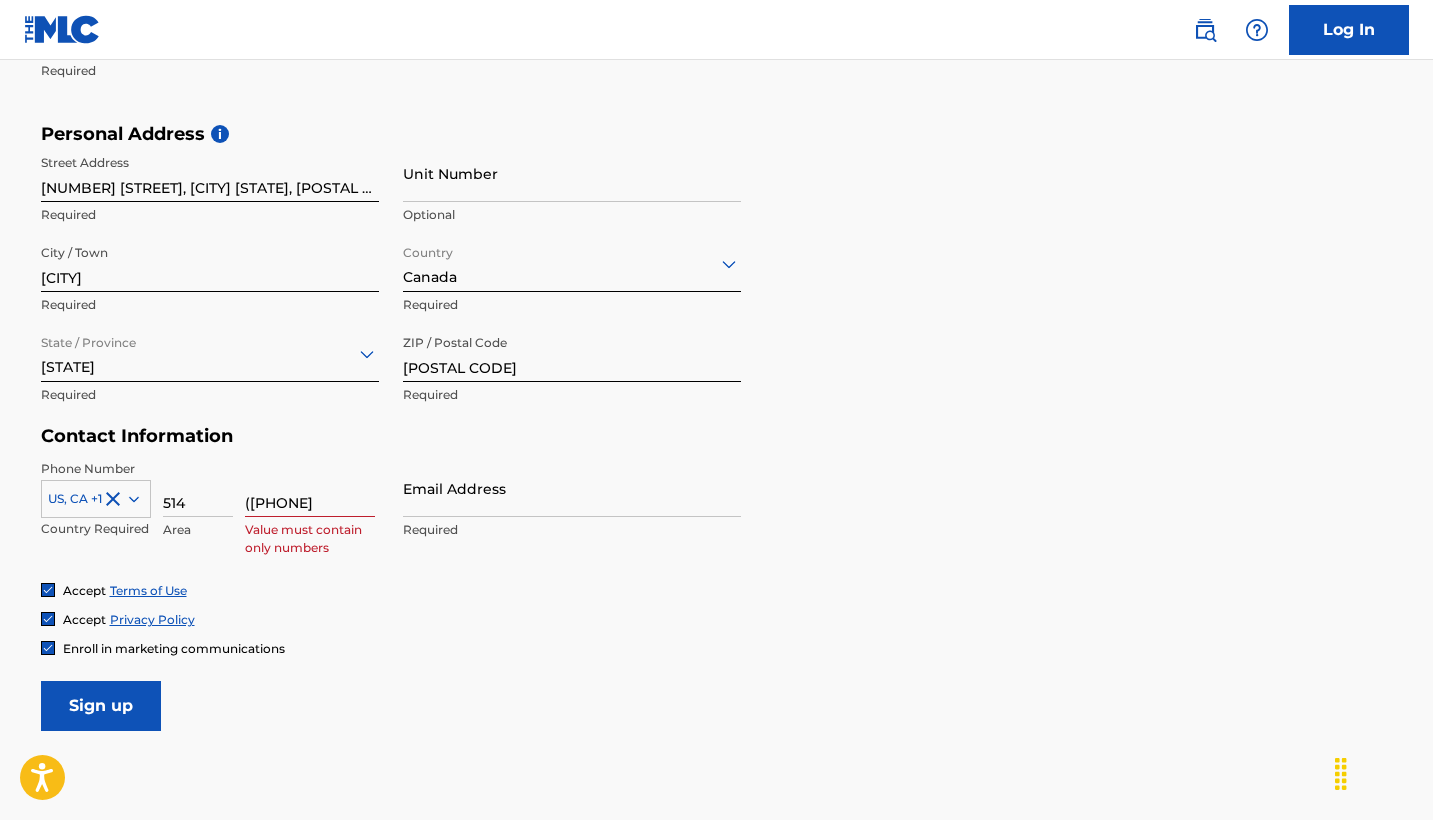 type on "(" 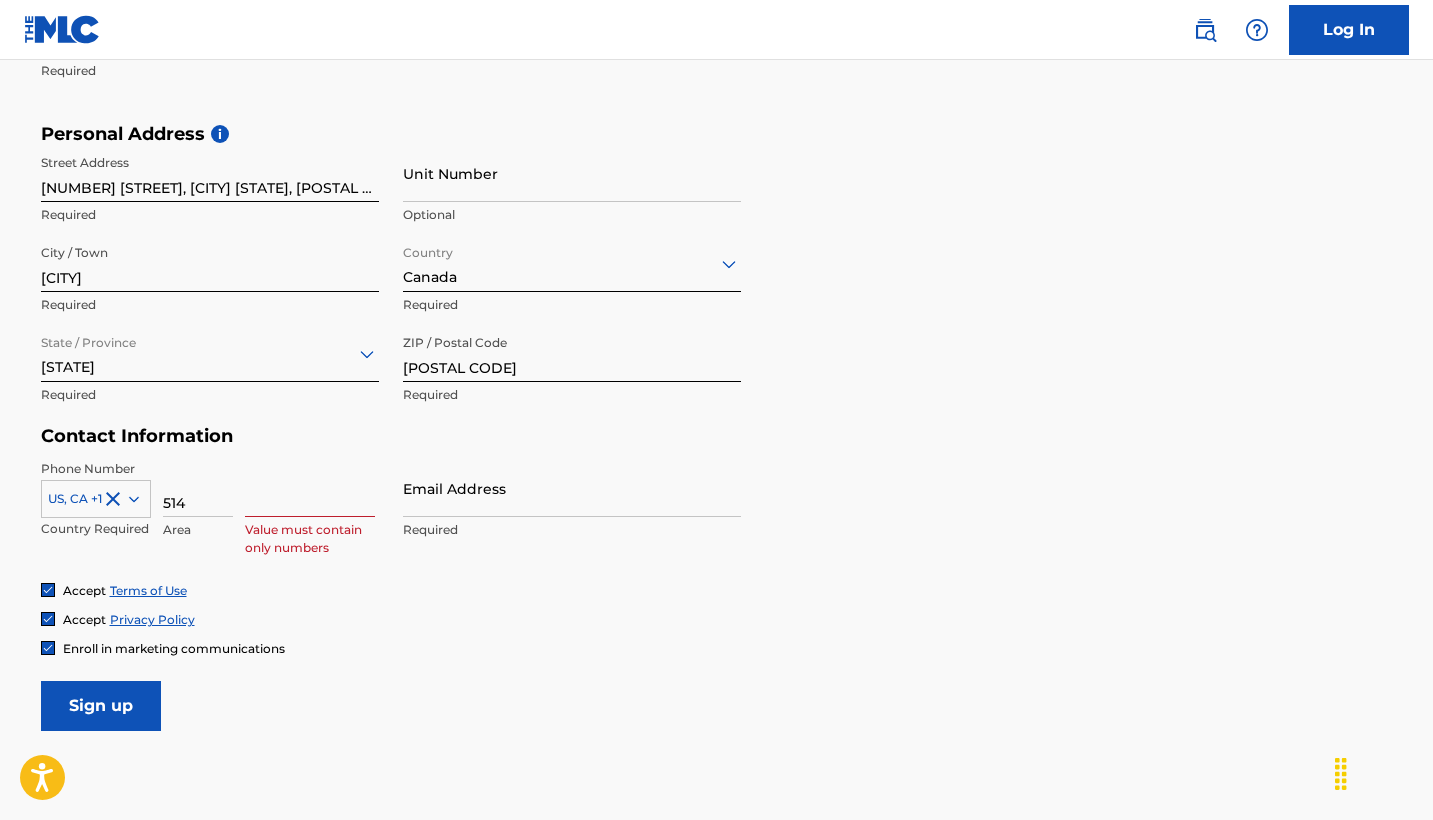 type 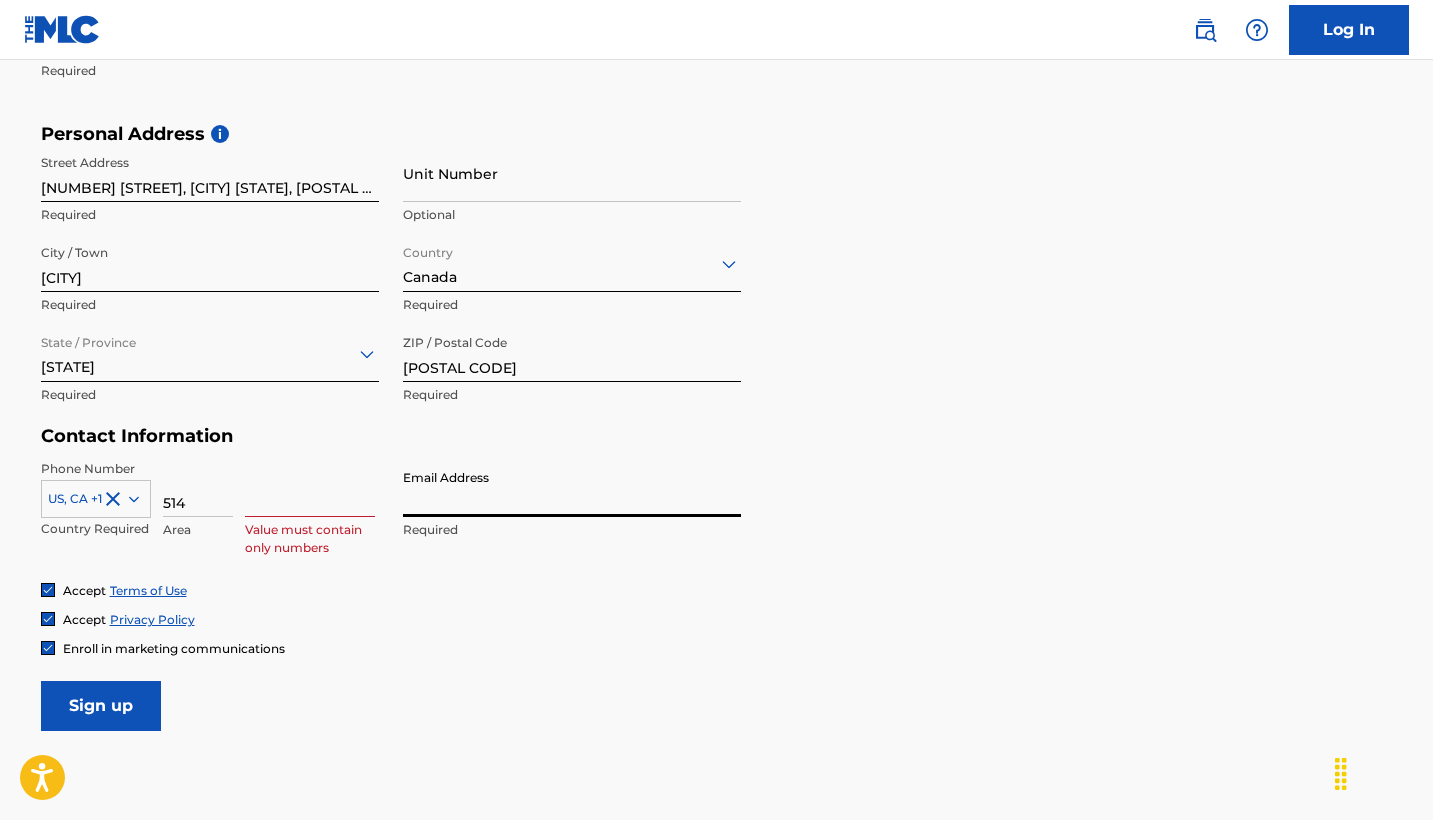 click at bounding box center [310, 488] 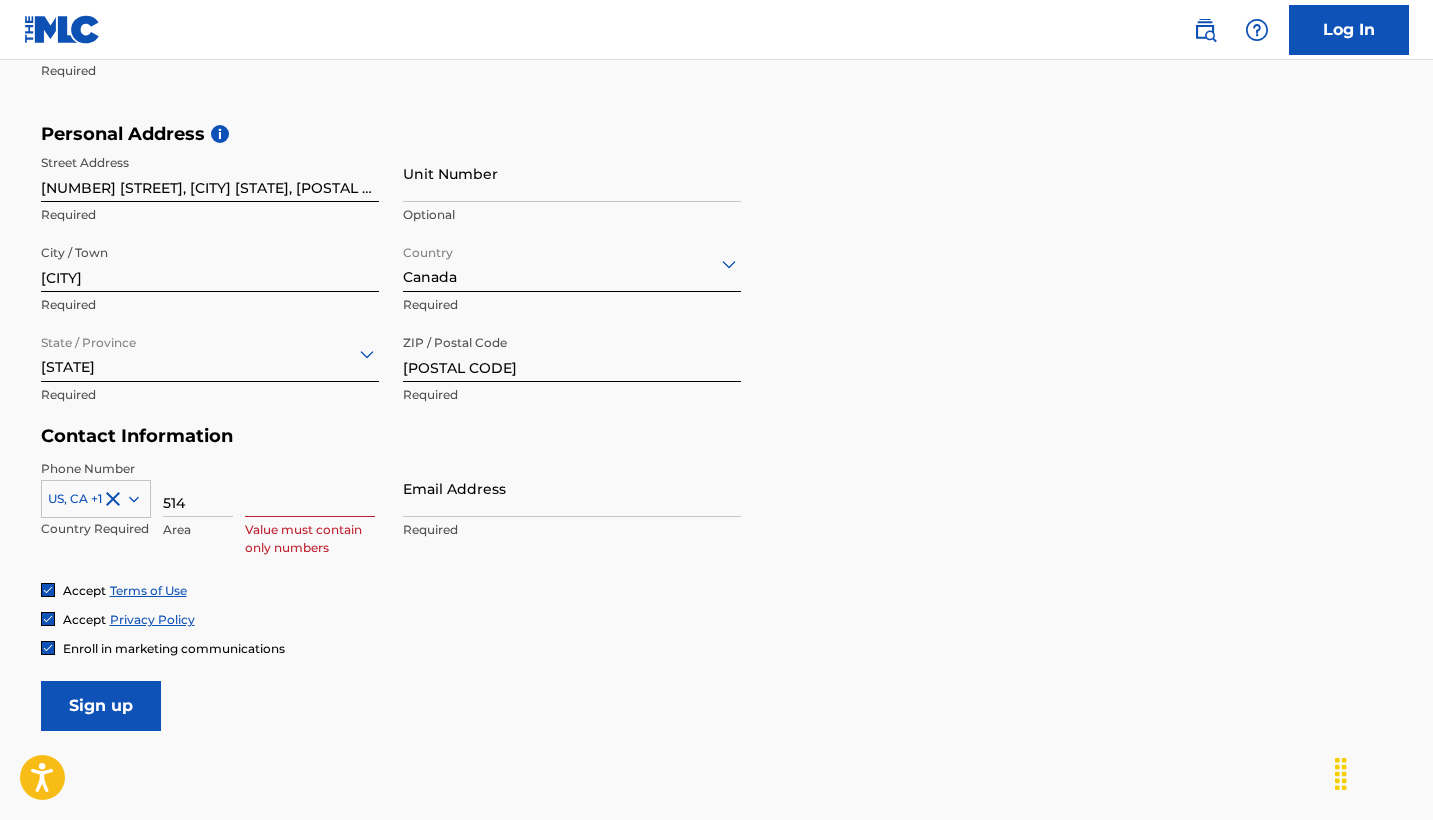 click on "Email Address" at bounding box center [572, 488] 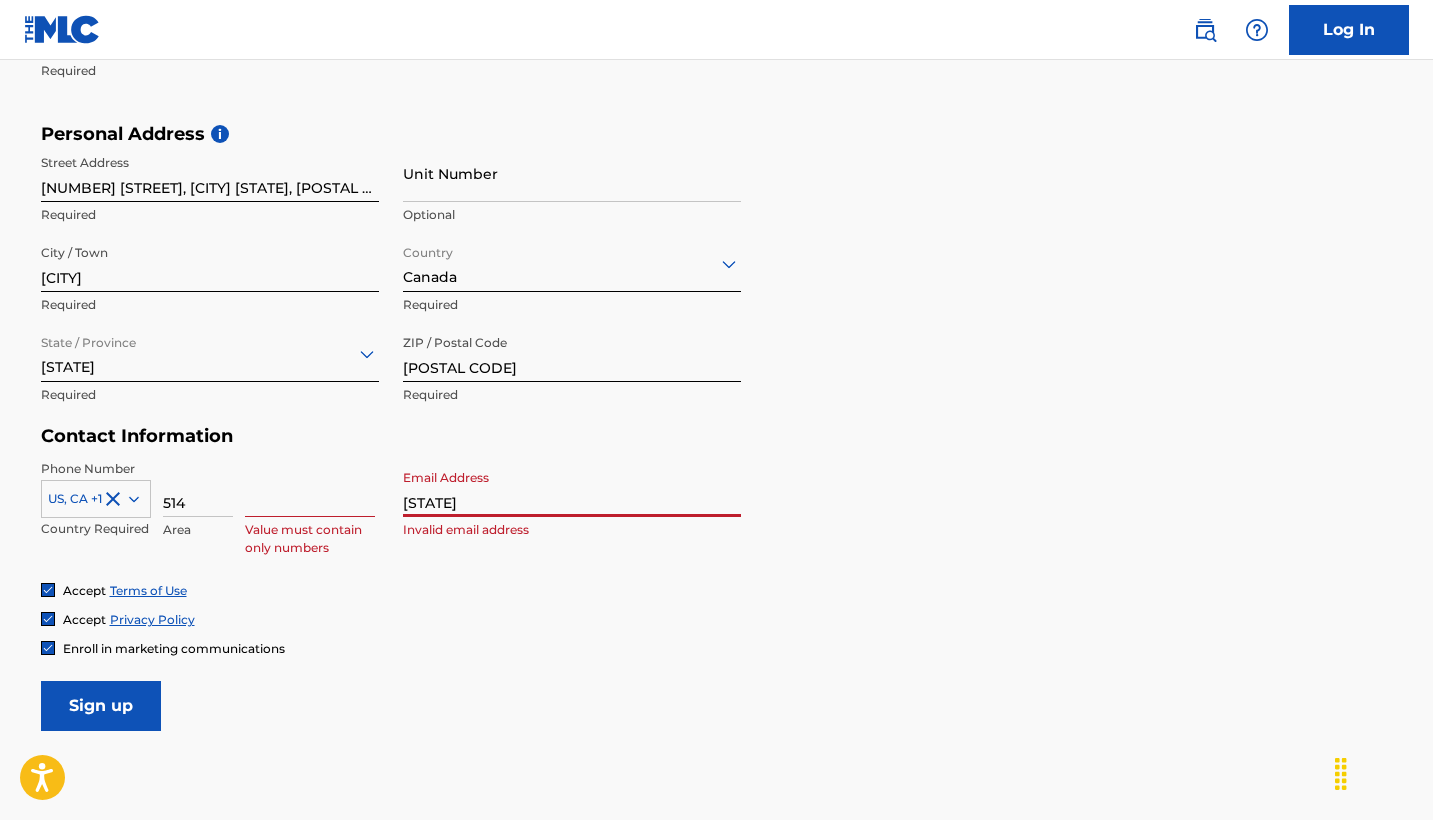 type on "X" 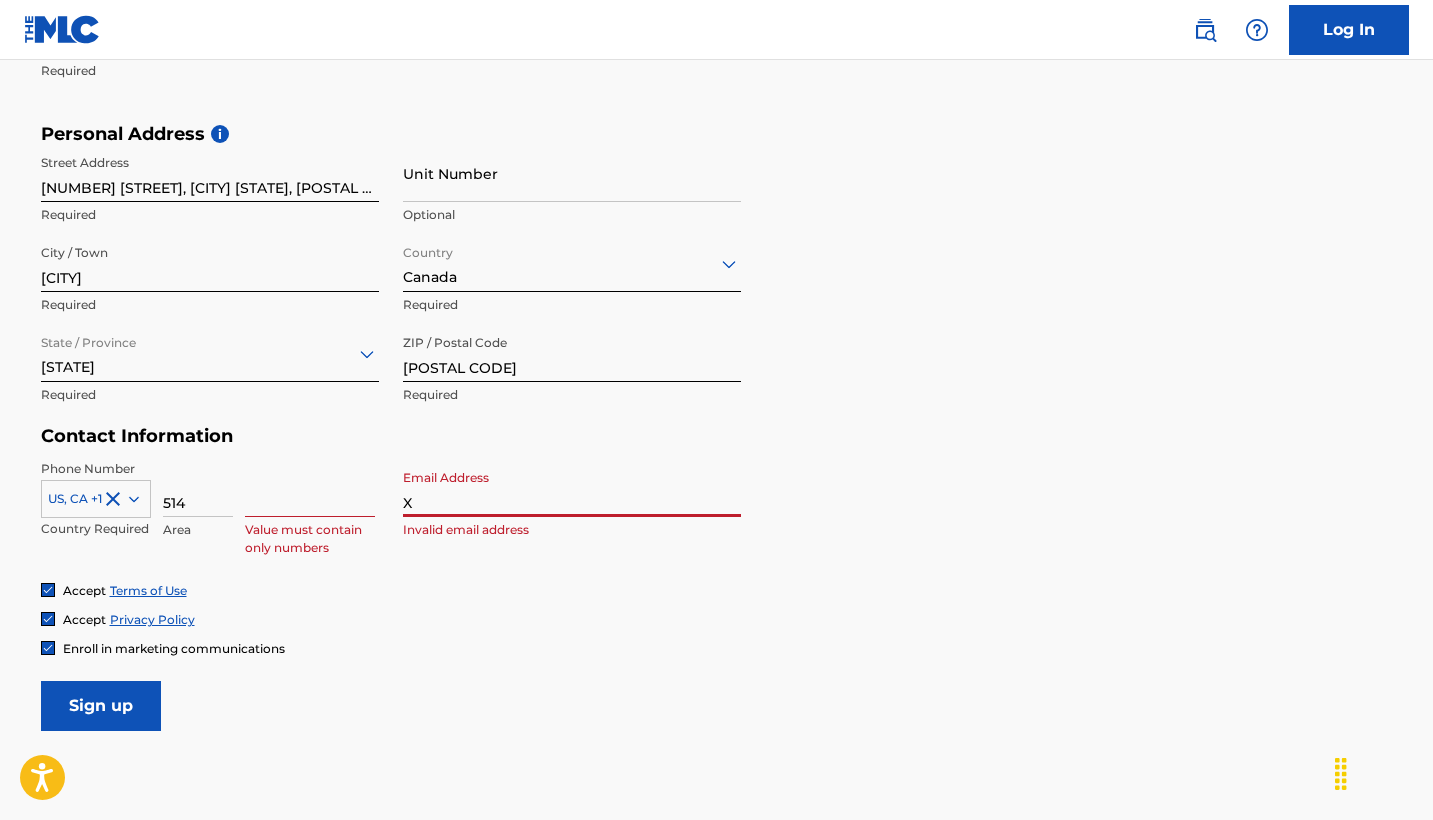 type 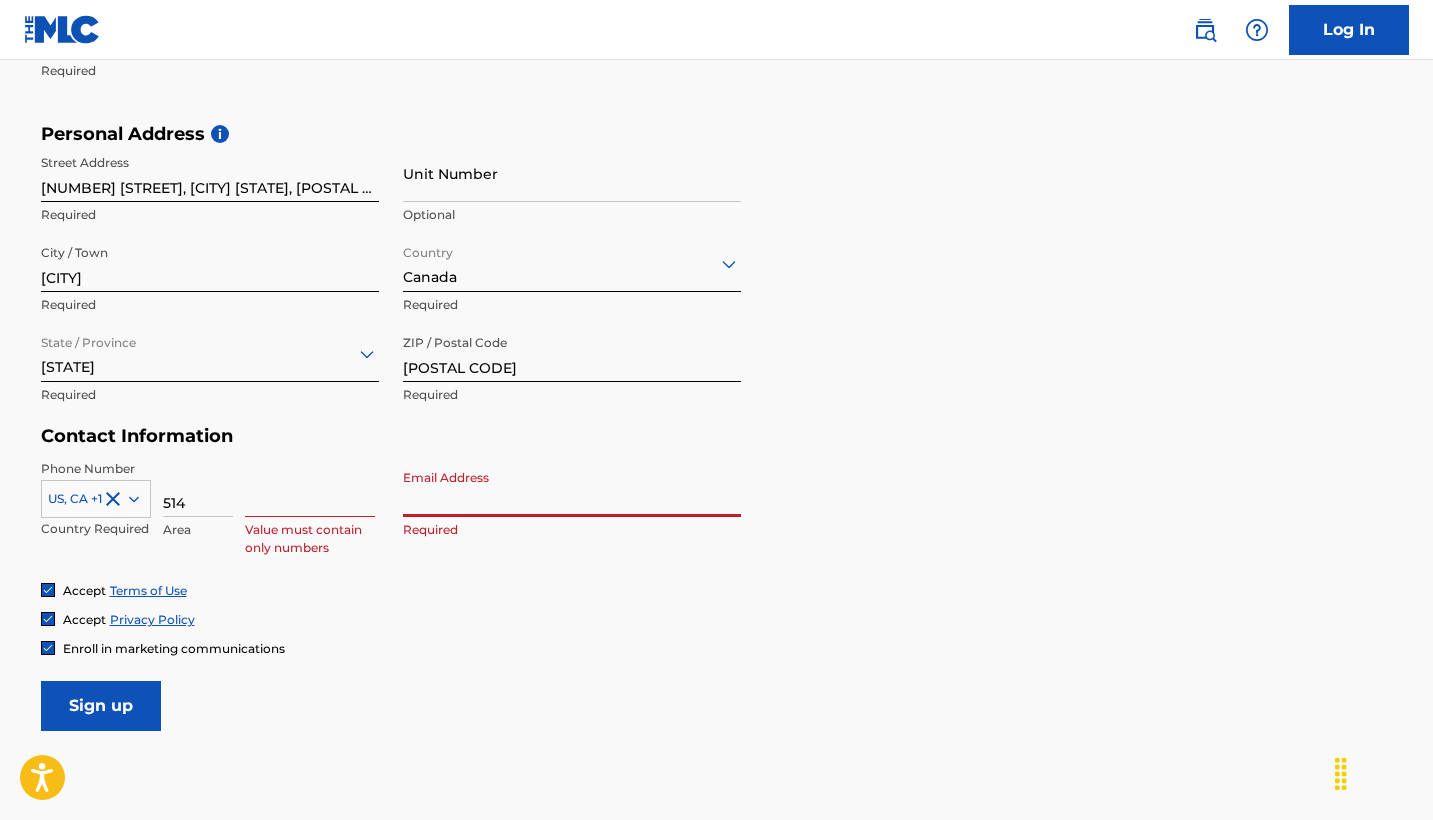 click at bounding box center [310, 488] 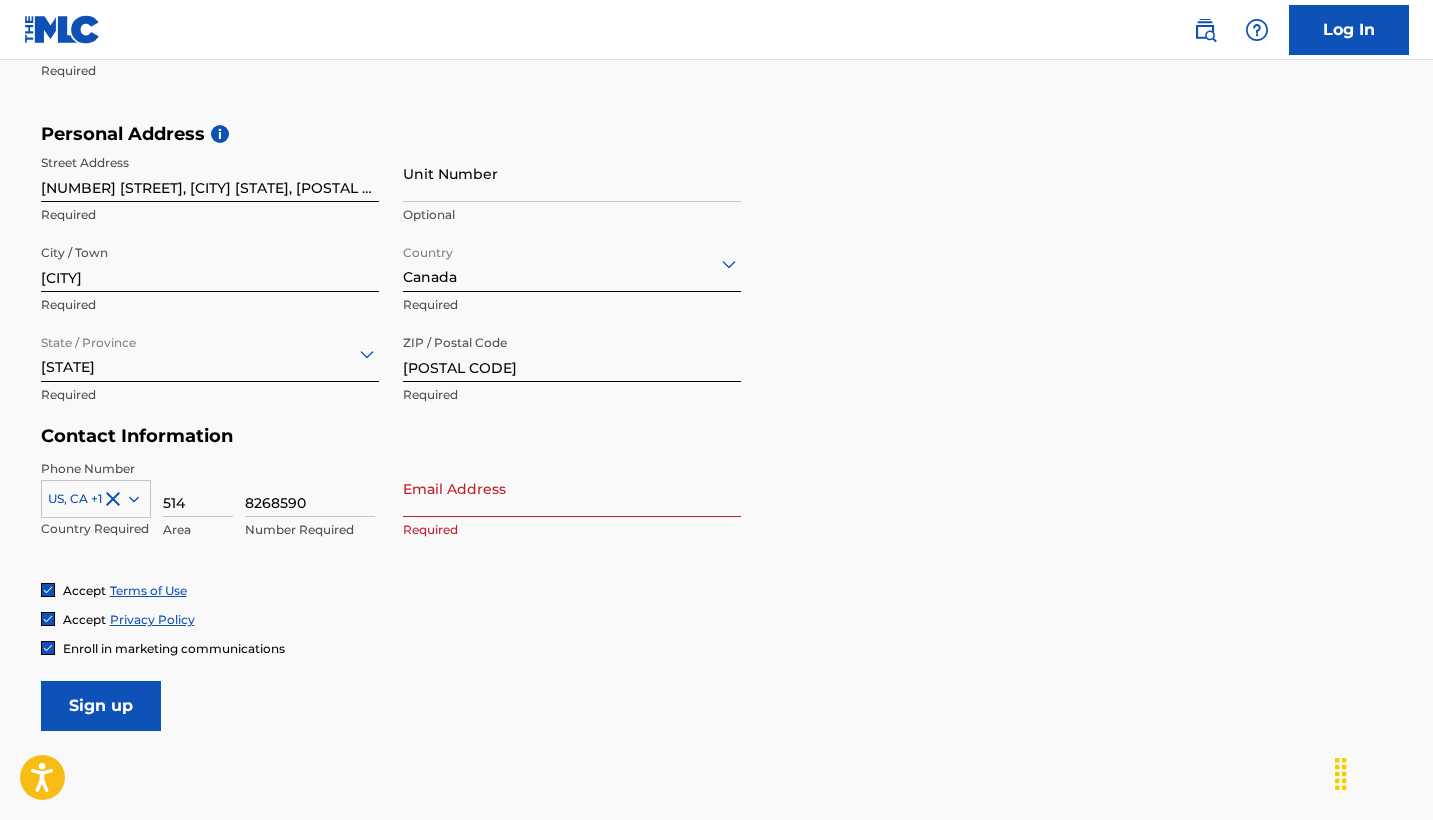 type on "8268590" 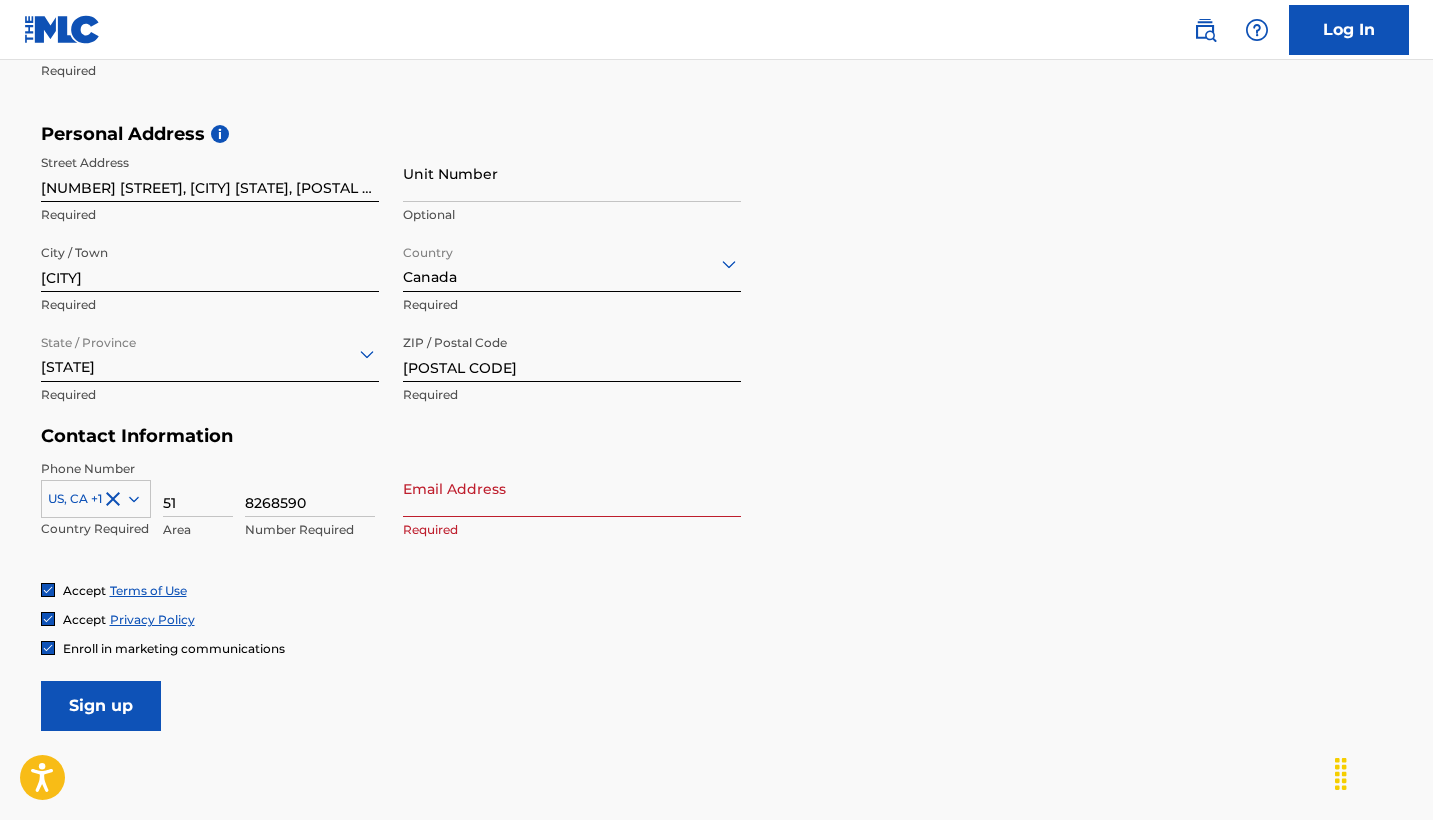 type on "5" 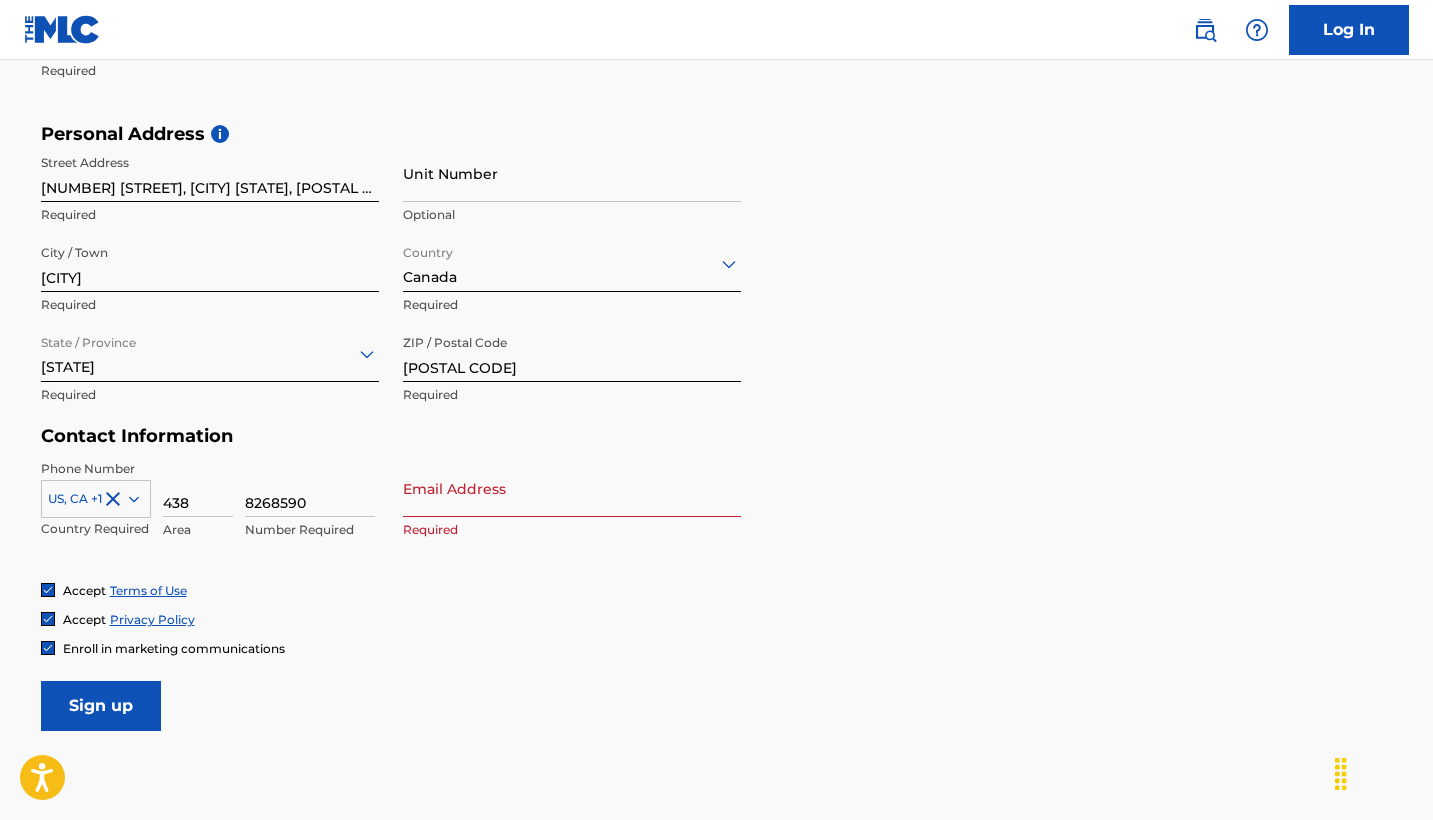 type on "438" 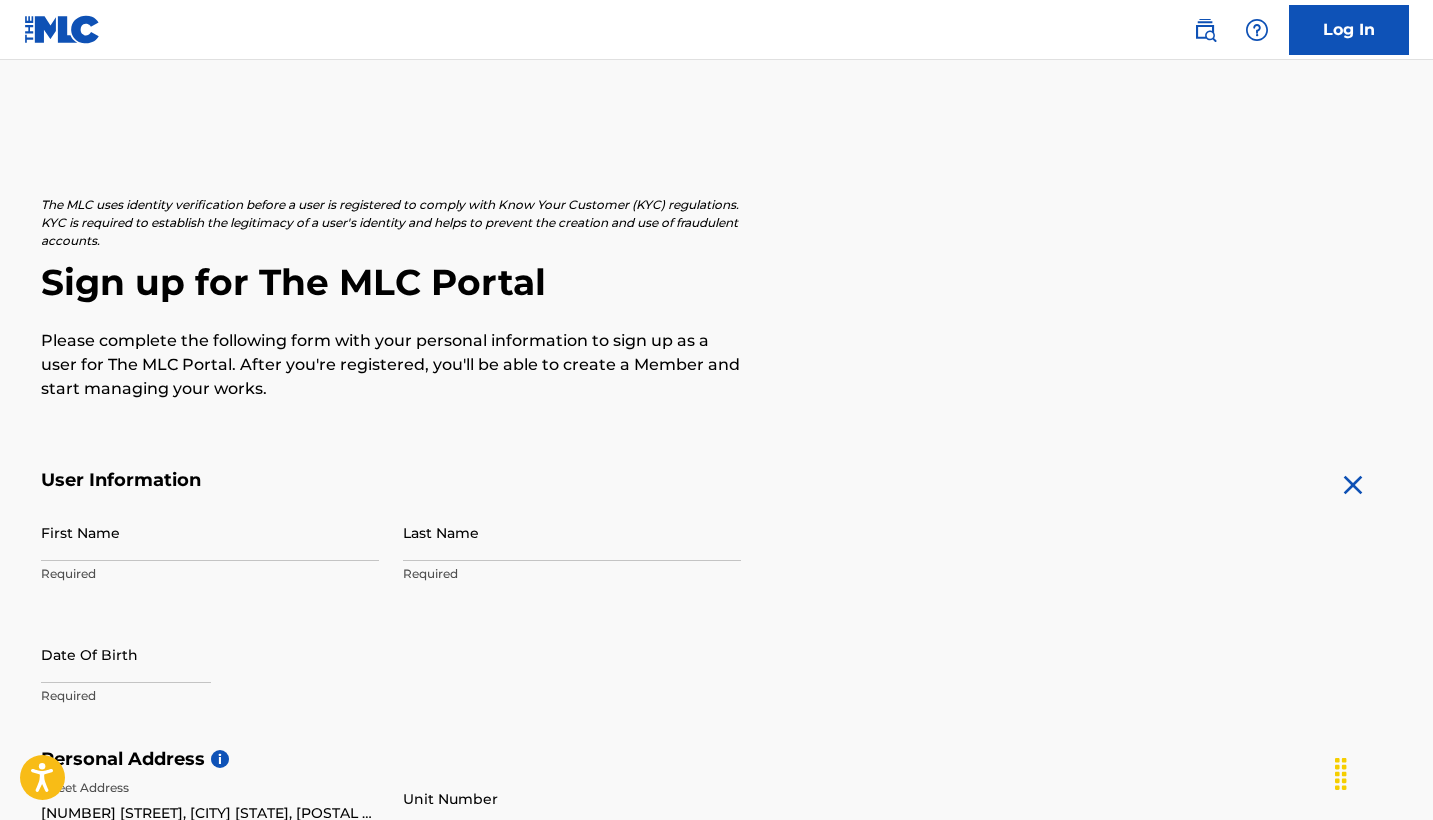 scroll, scrollTop: 0, scrollLeft: 0, axis: both 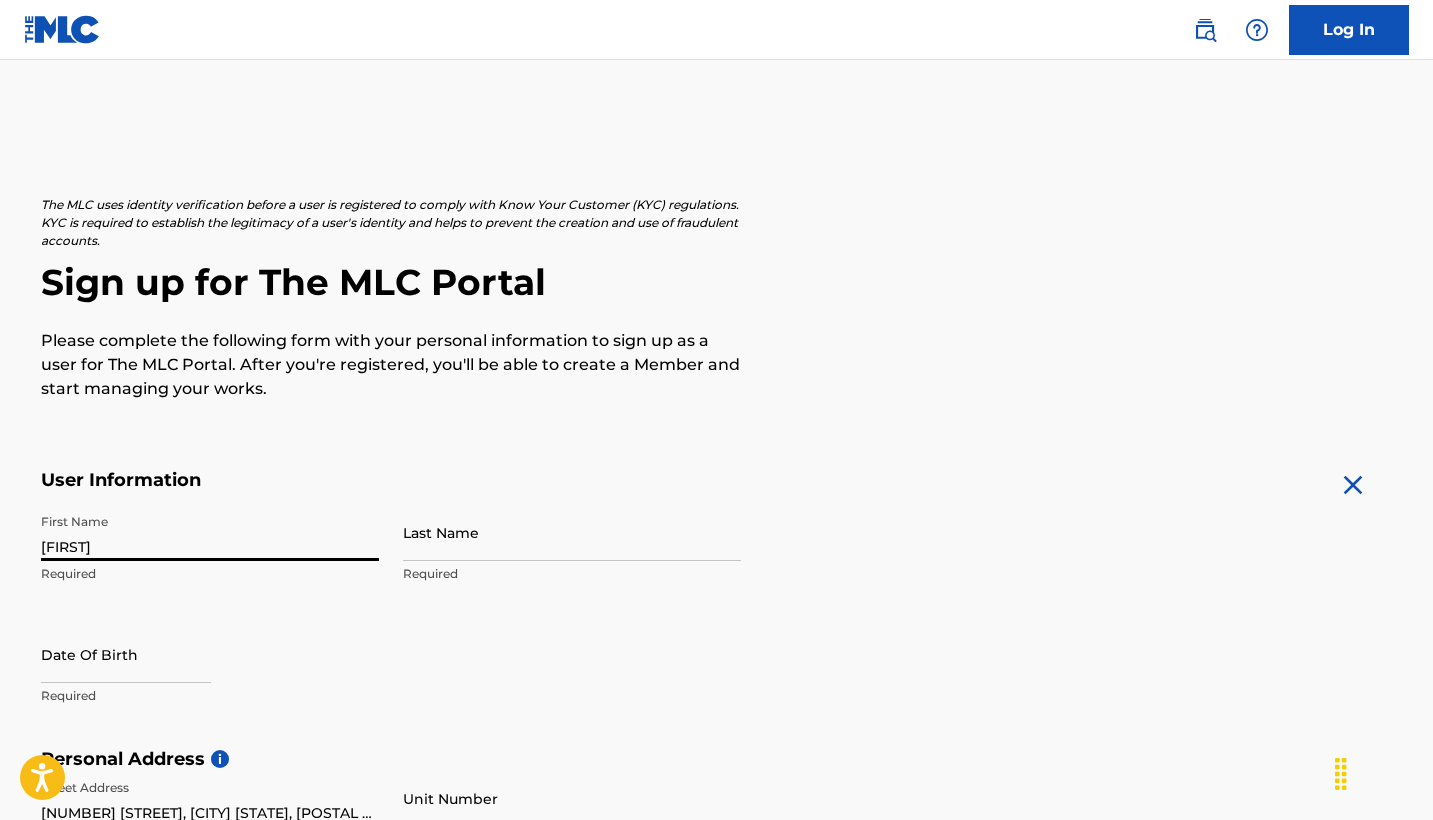 type on "[FIRST]" 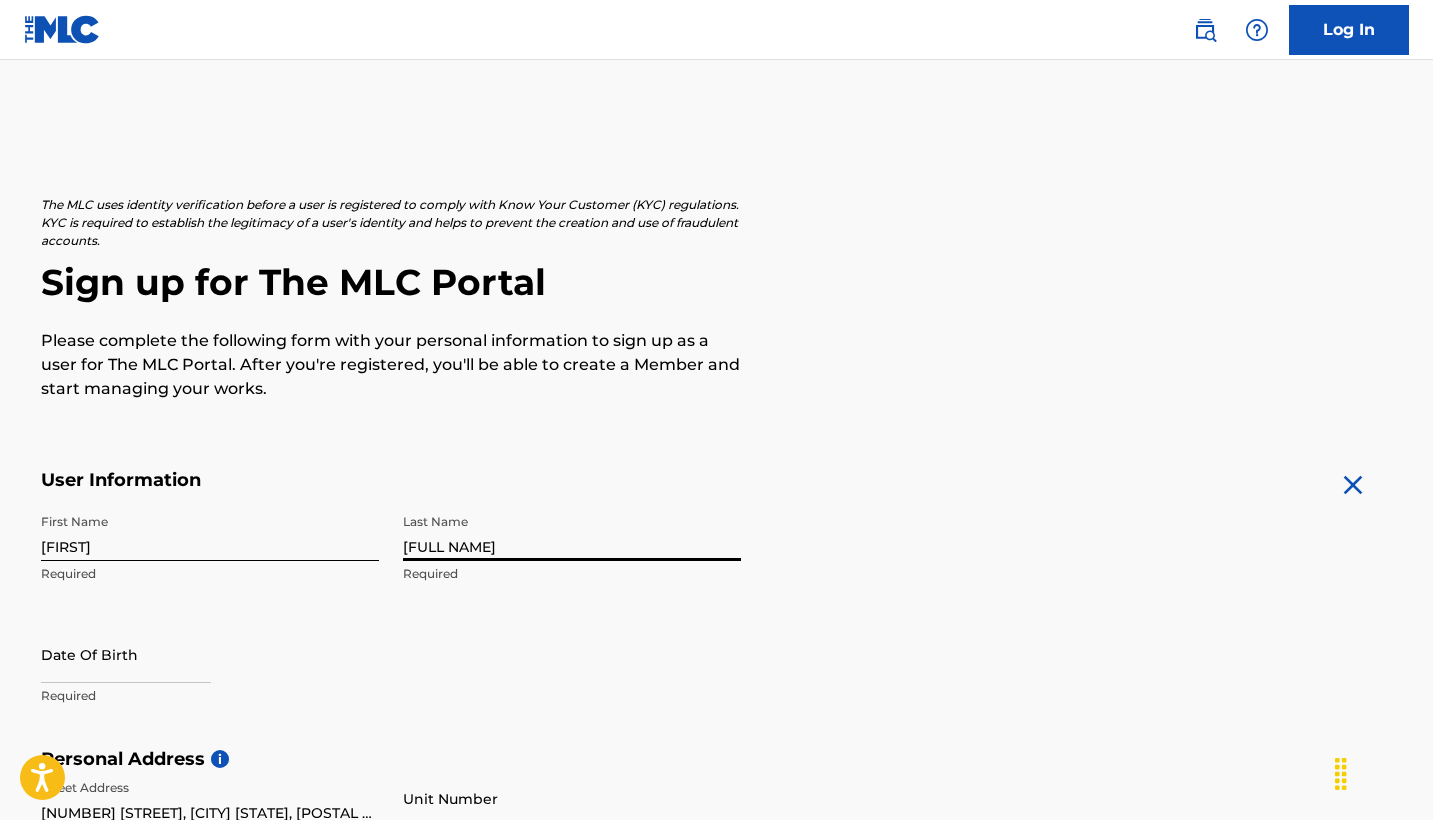type on "[FULL NAME]" 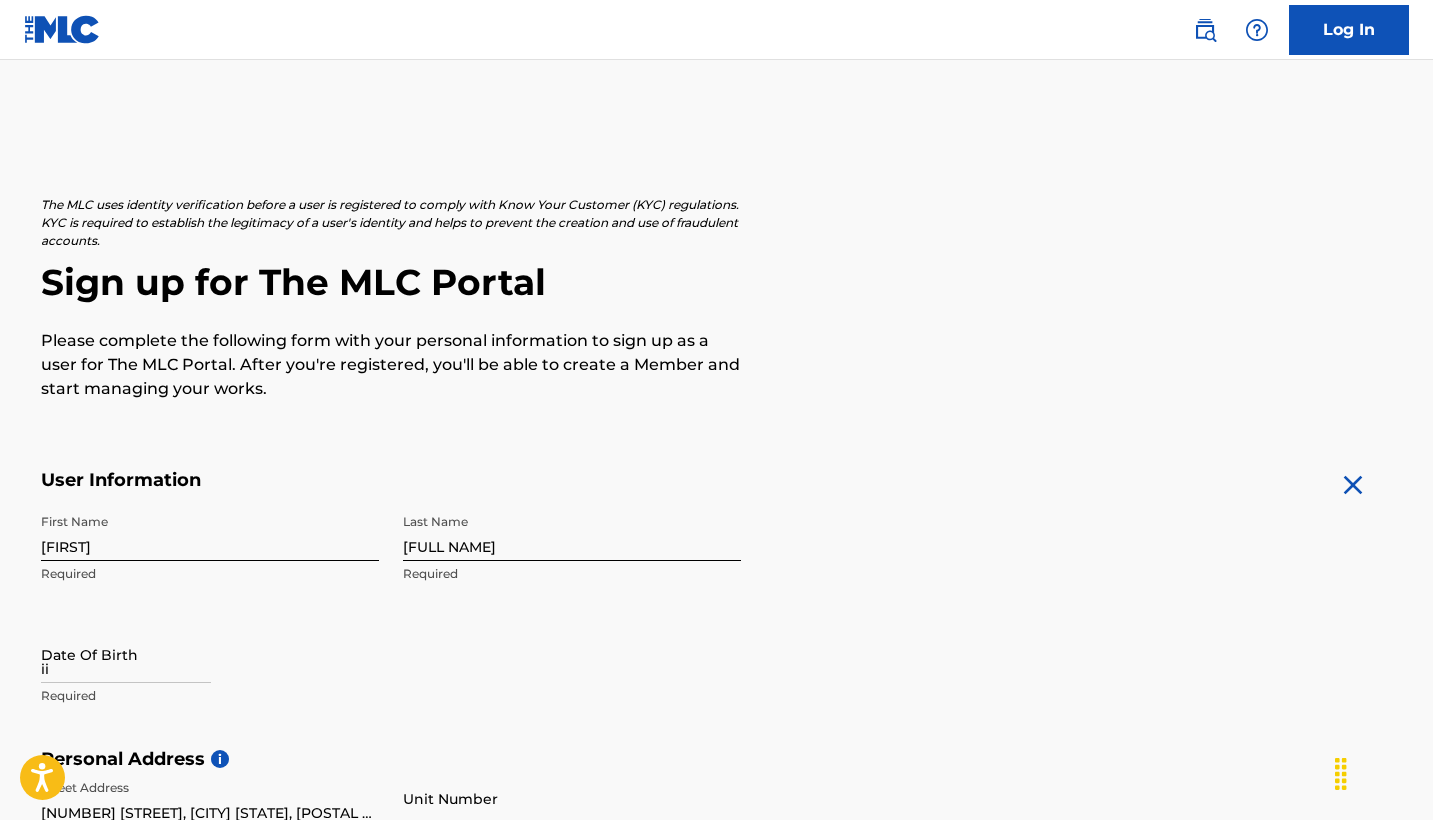 type on "i" 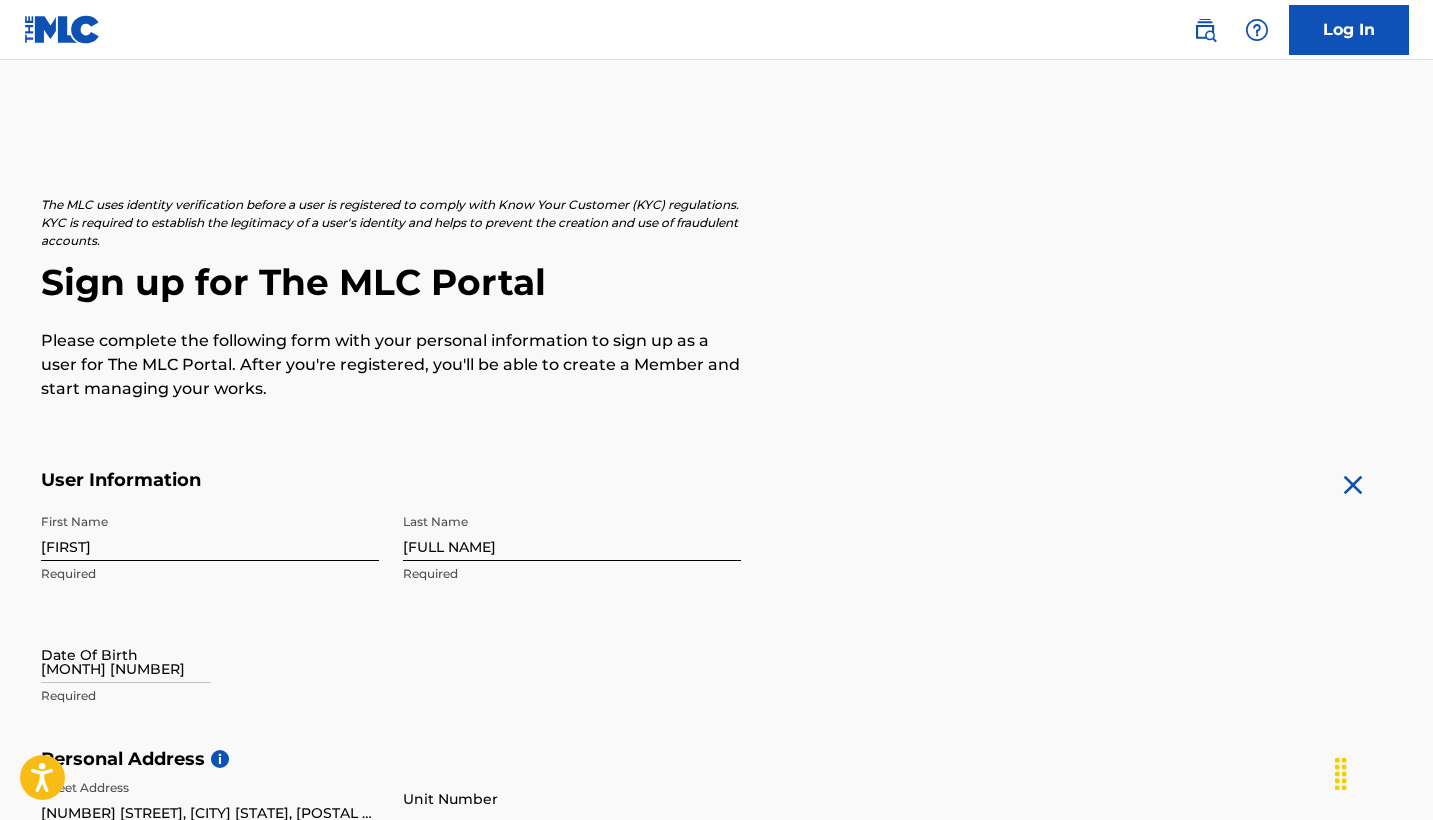 type on "[MONTH] [NUMBER]" 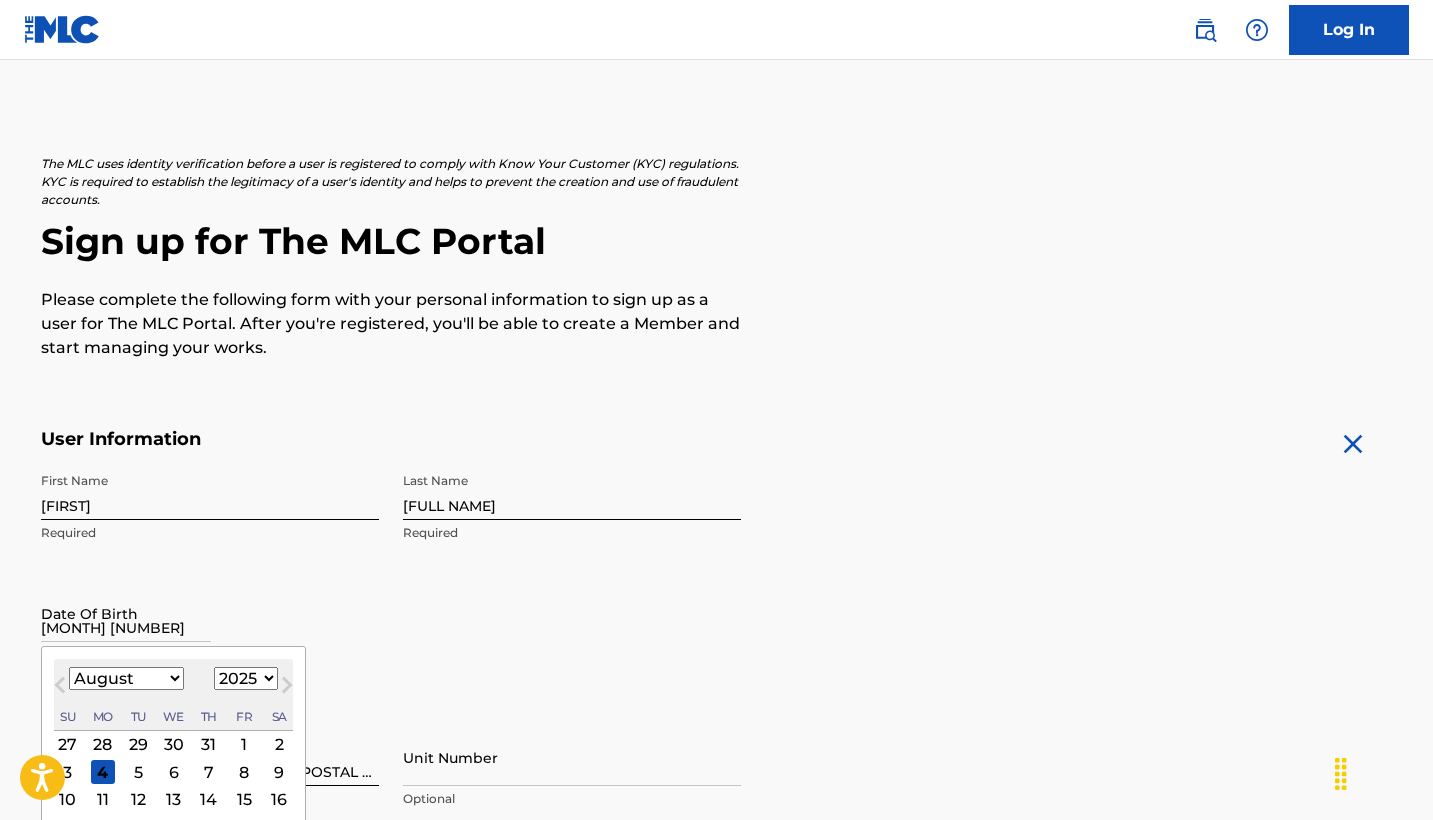scroll, scrollTop: 237, scrollLeft: 0, axis: vertical 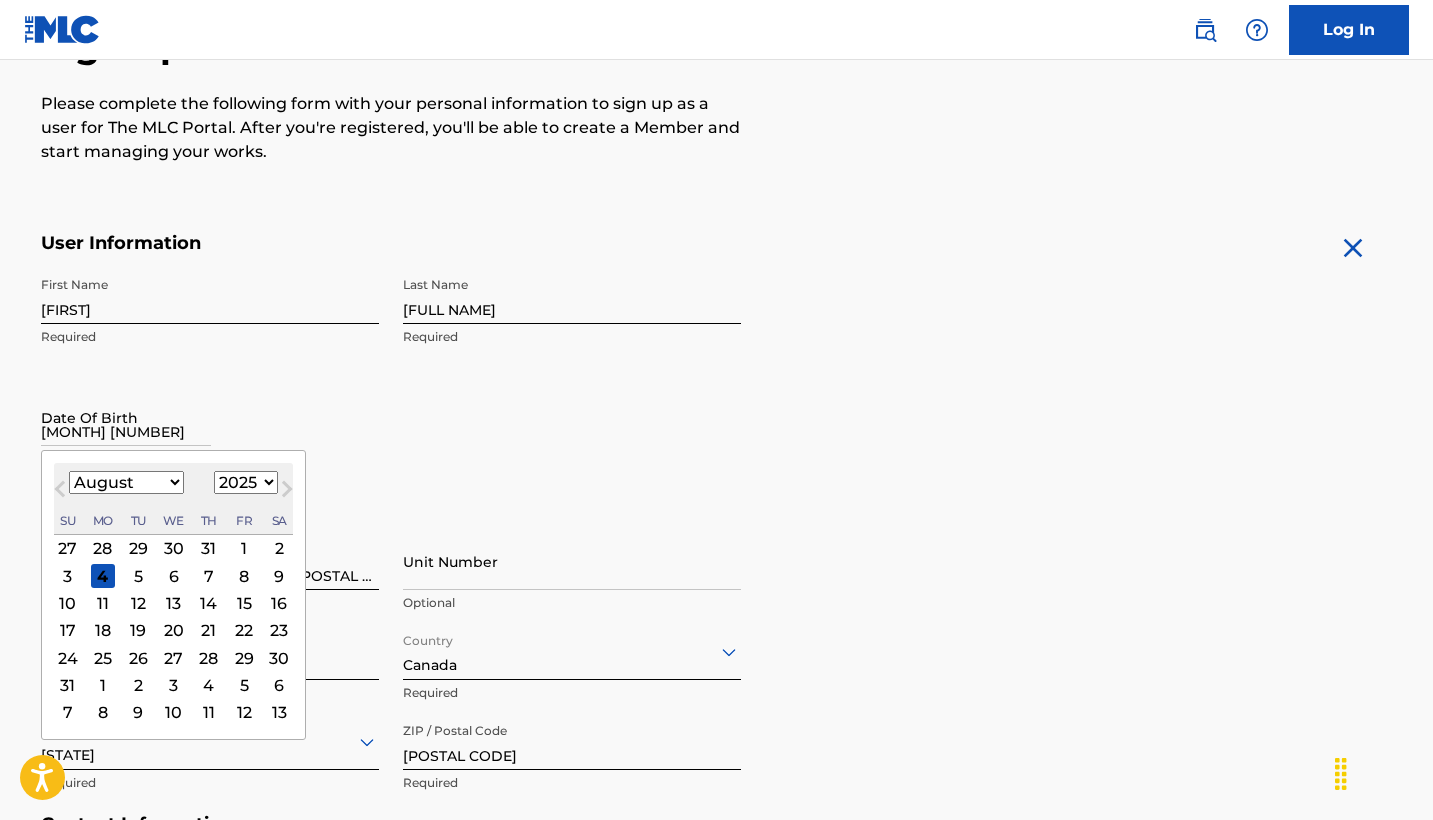 type on "[MONTH] [NUMBER]" 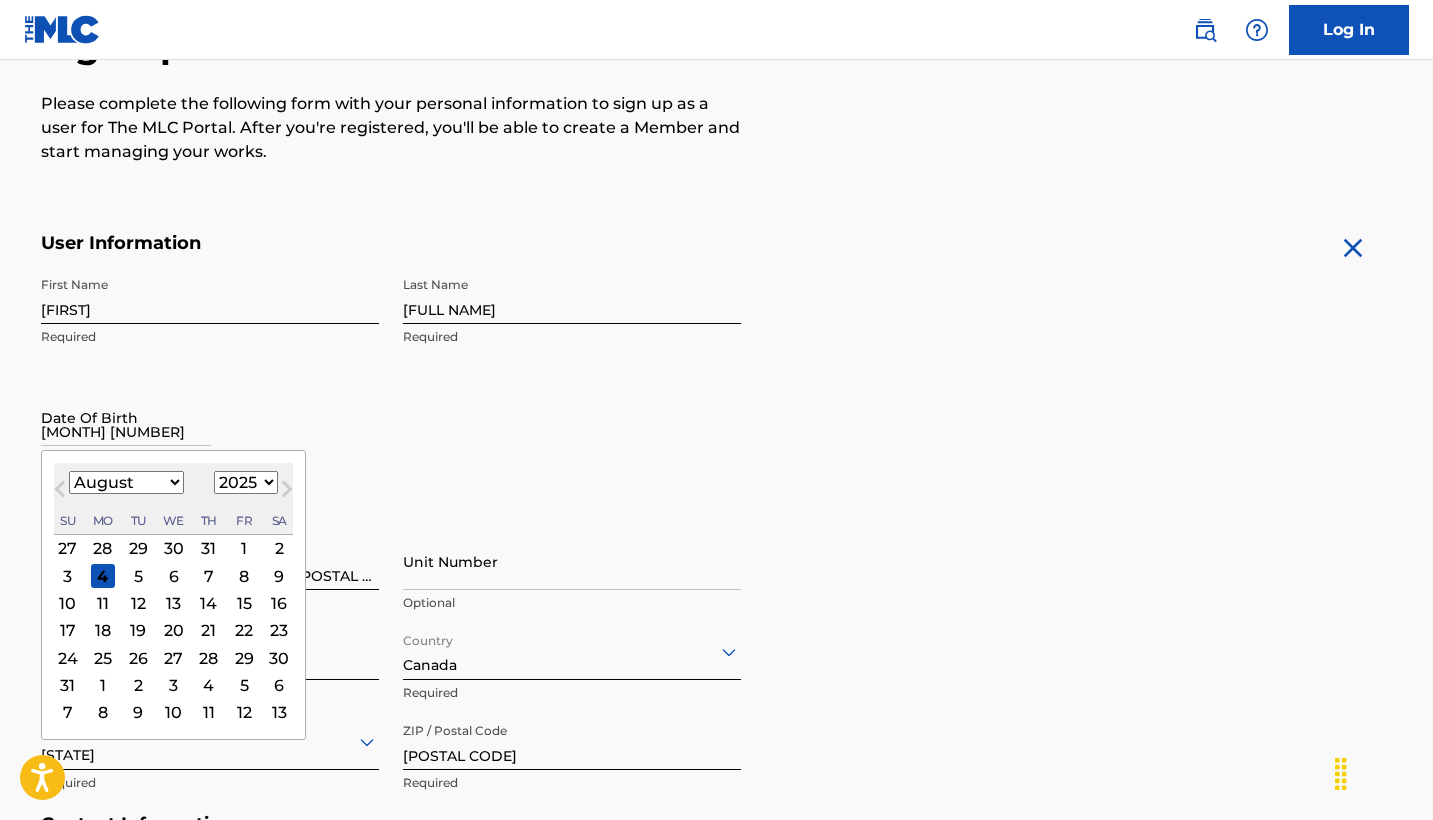 select on "9" 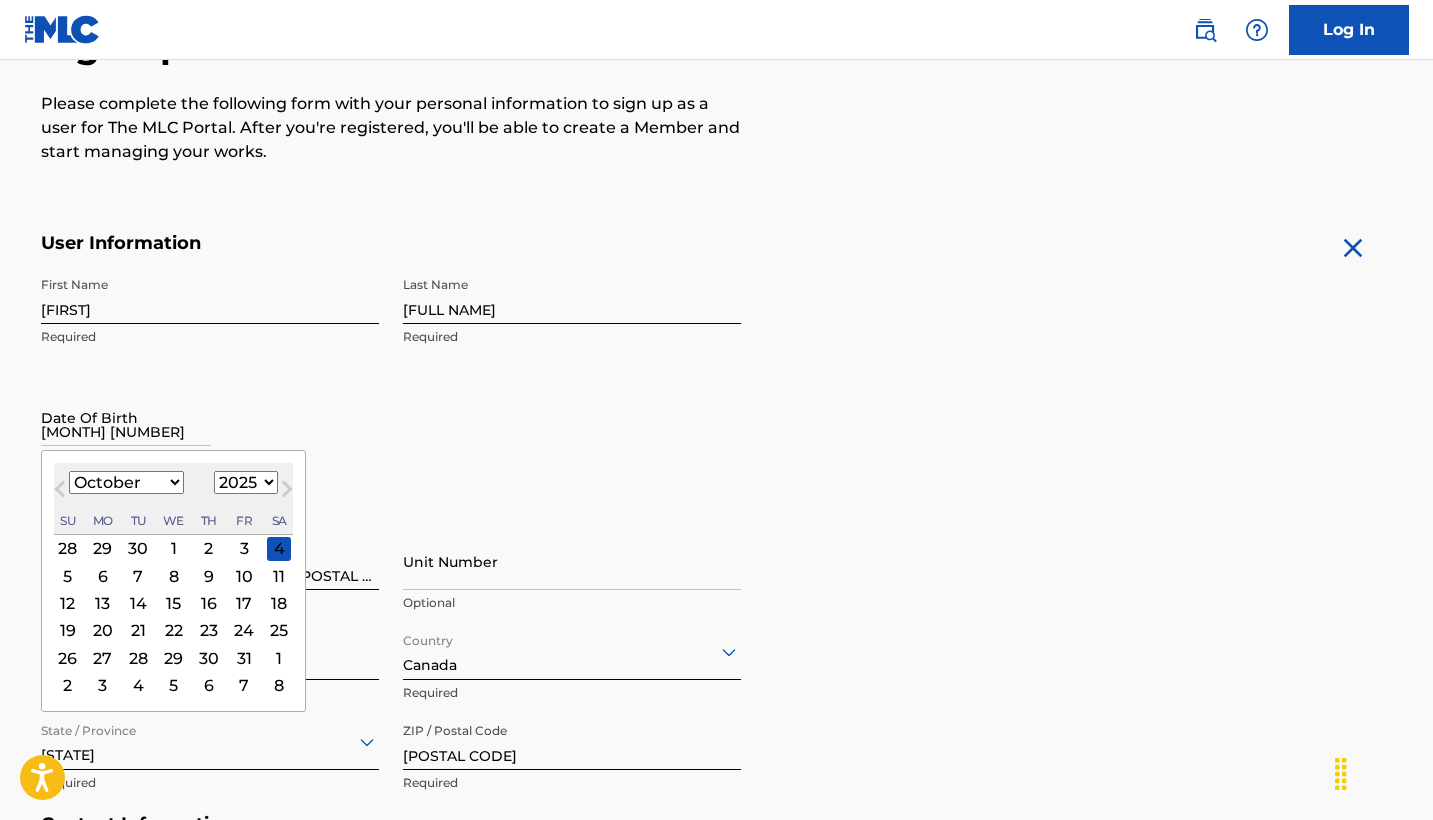 click on "5" at bounding box center (67, 576) 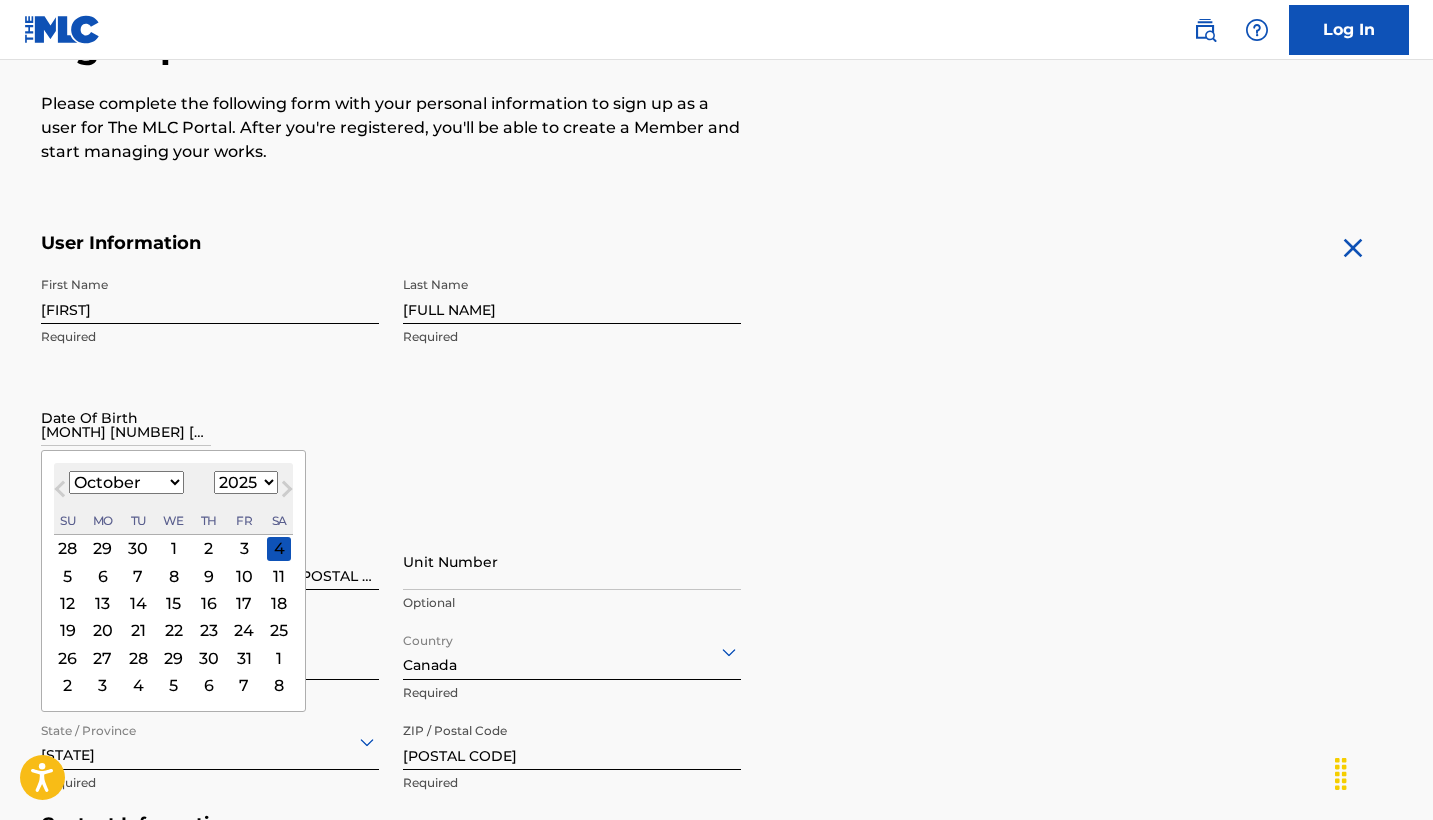 select on "9" 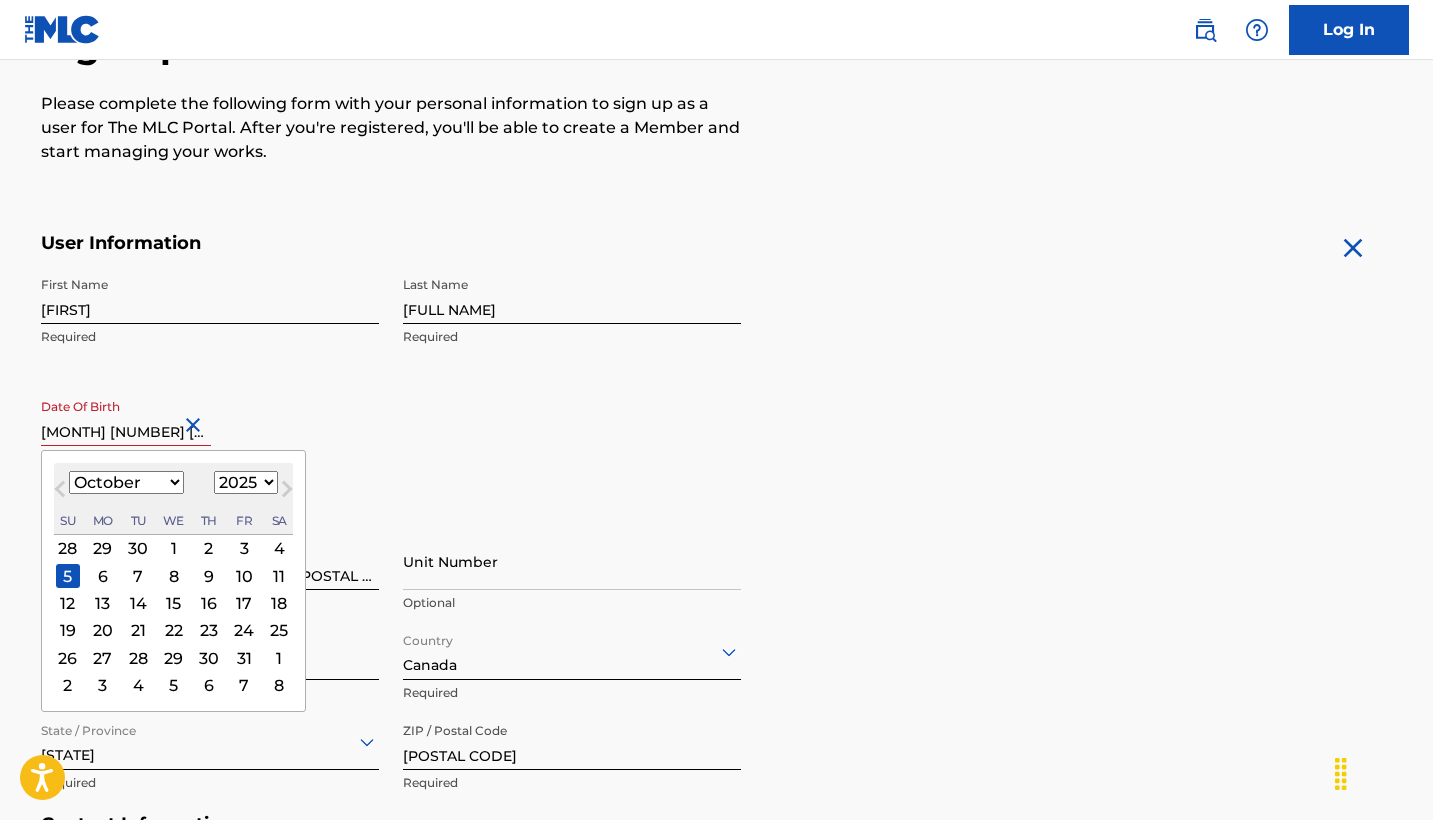 click at bounding box center [196, 425] 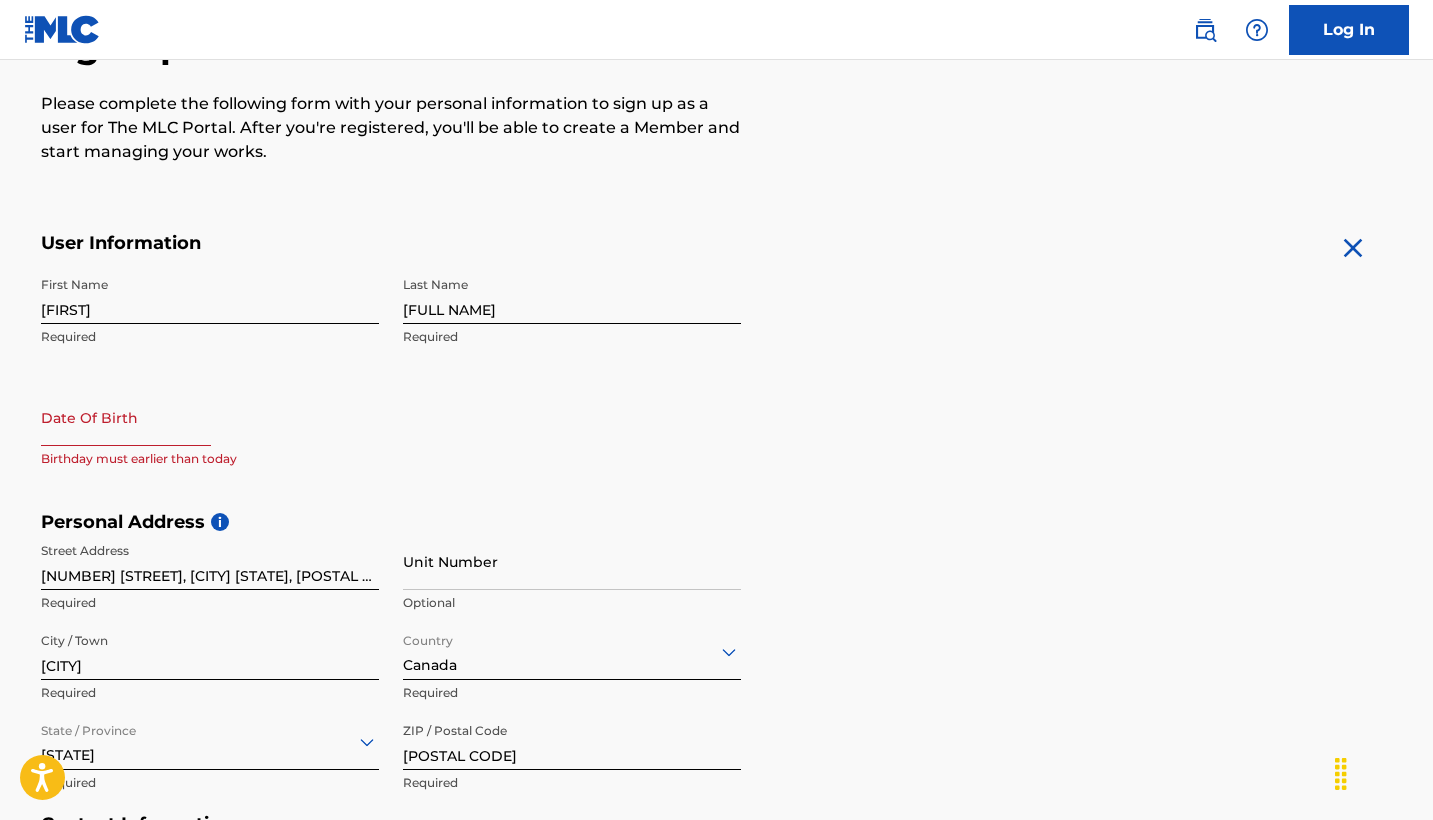 click at bounding box center (126, 417) 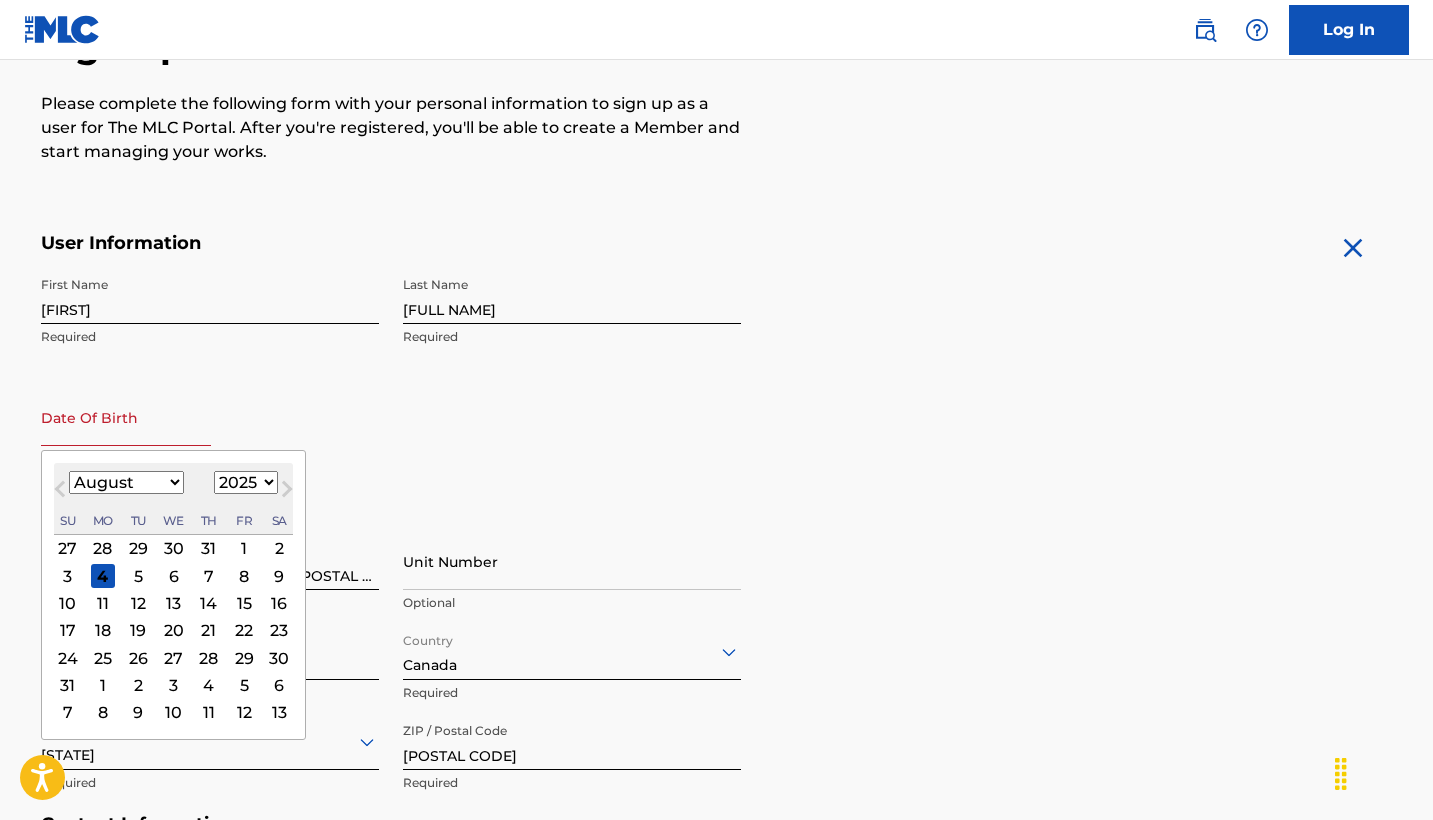 click on "5" at bounding box center (138, 576) 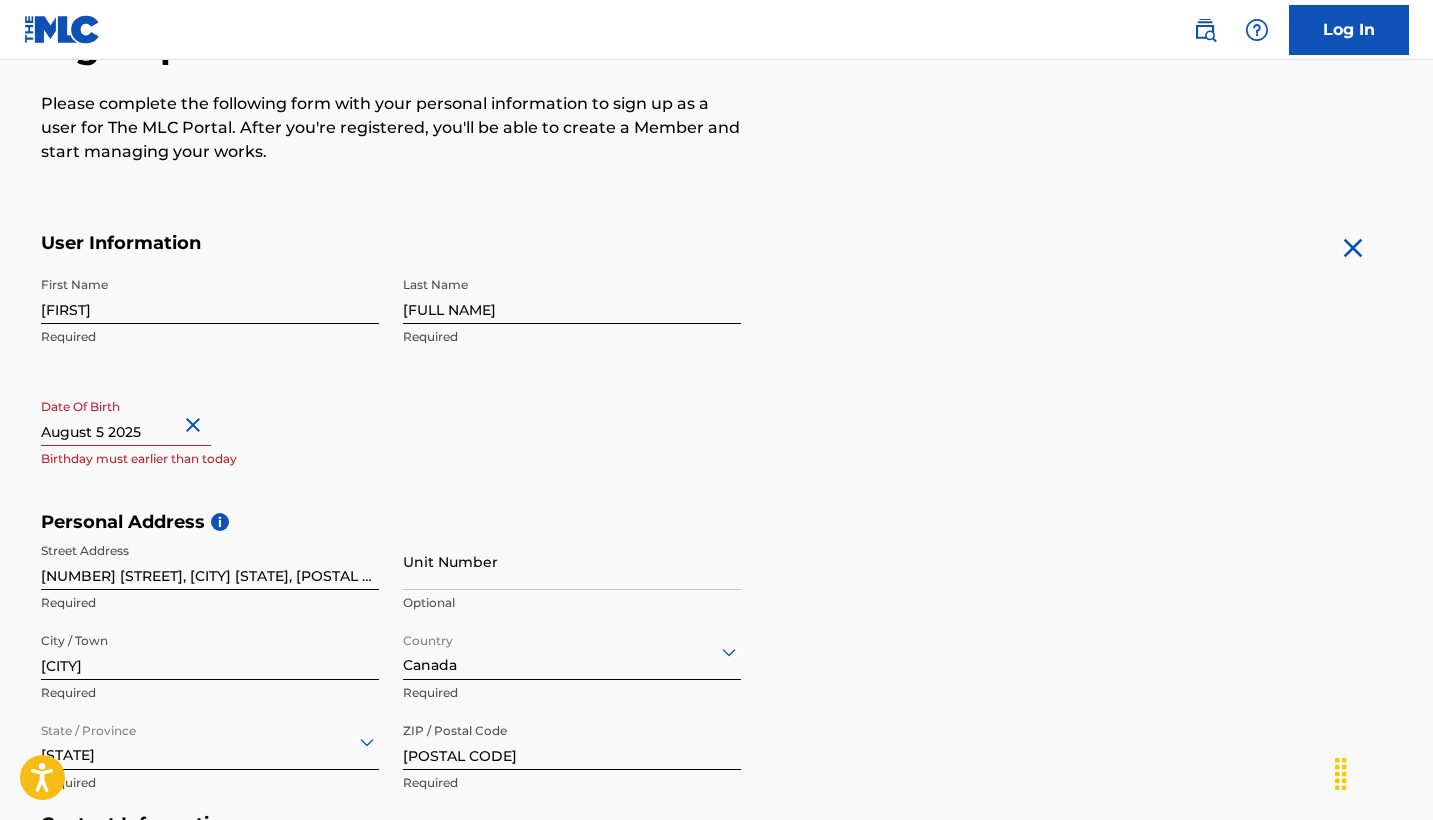 click on "August 5 2025" at bounding box center [126, 417] 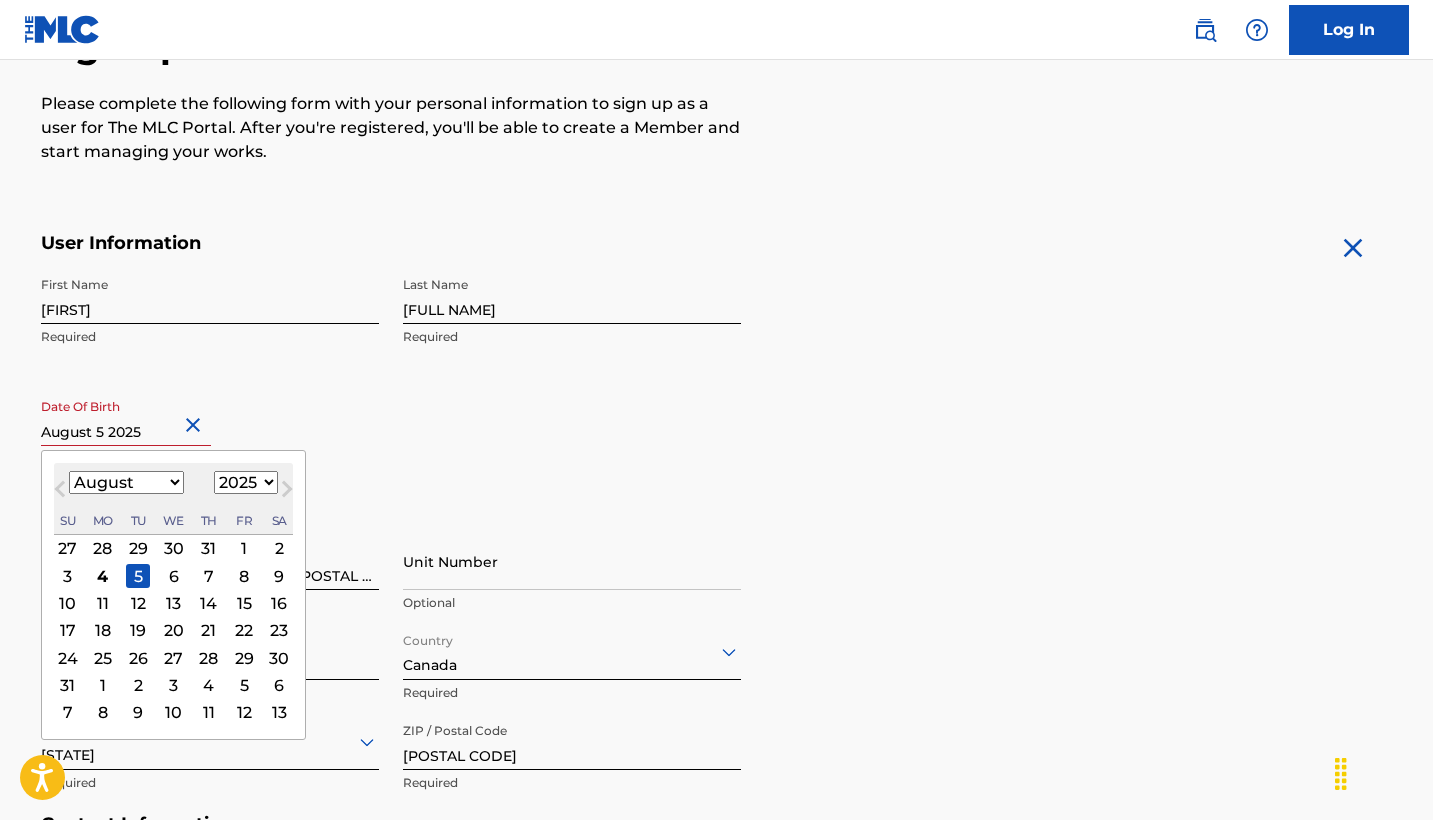click at bounding box center [196, 425] 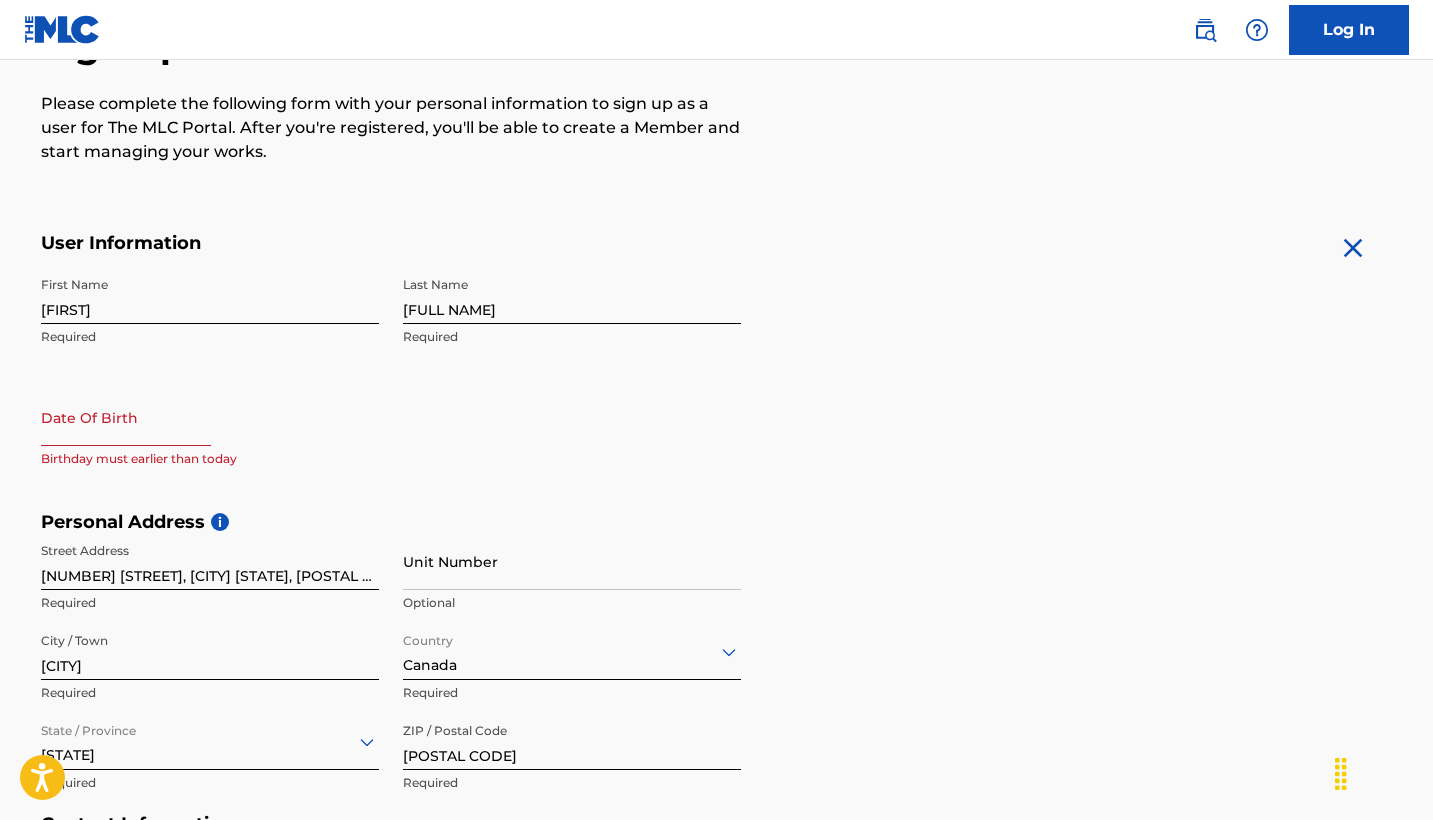 click at bounding box center (126, 417) 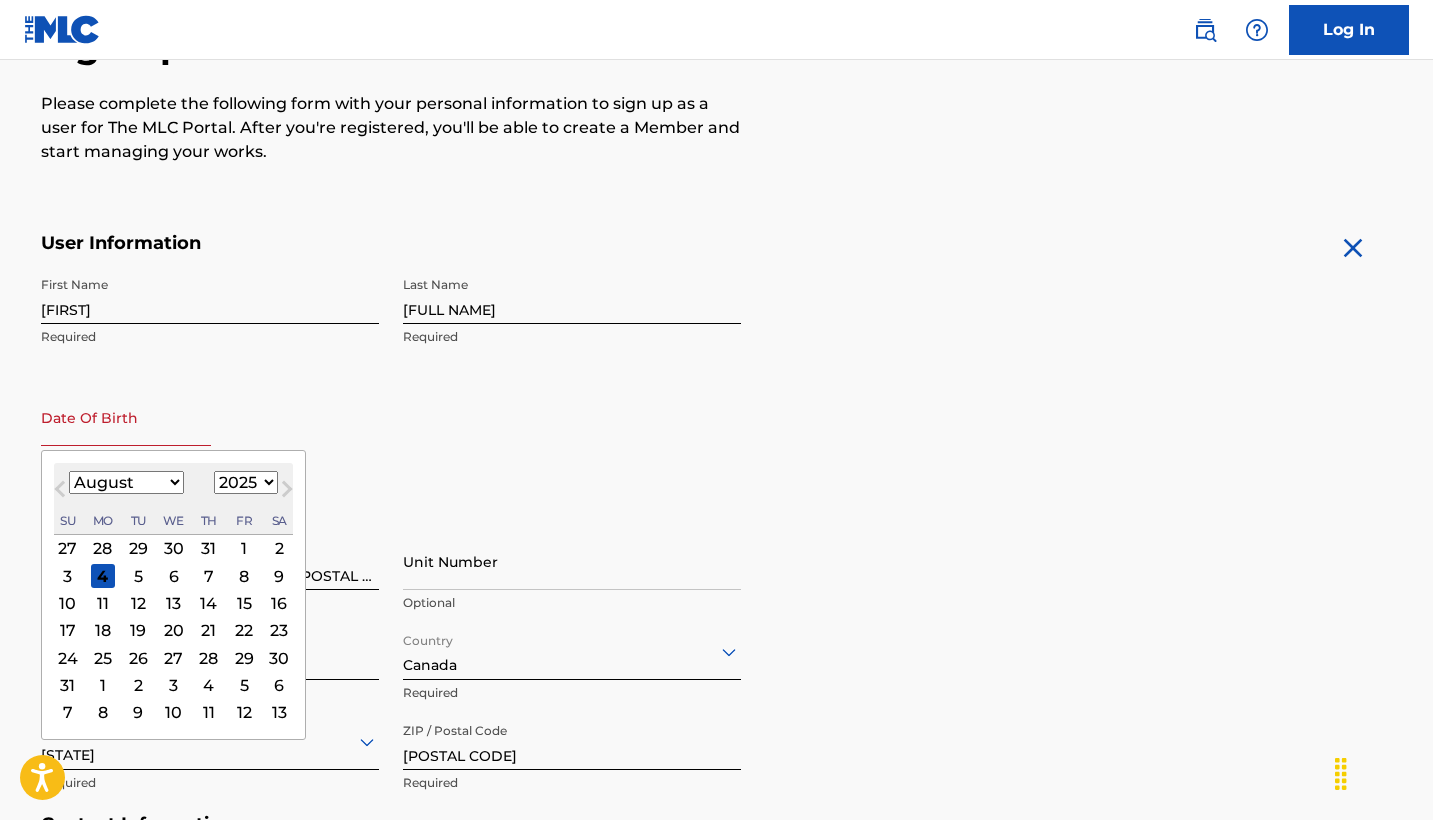 select on "9" 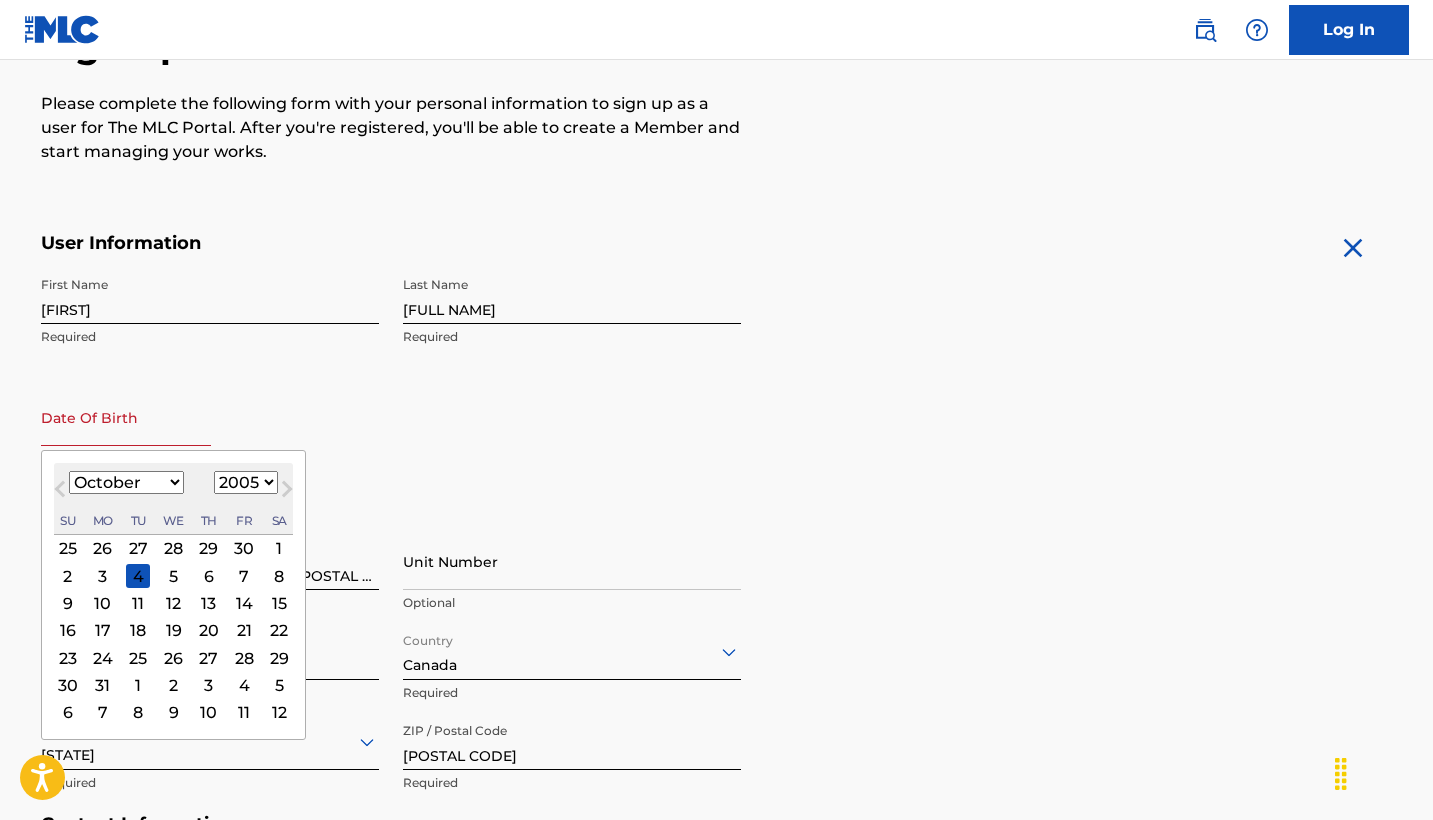 select on "2004" 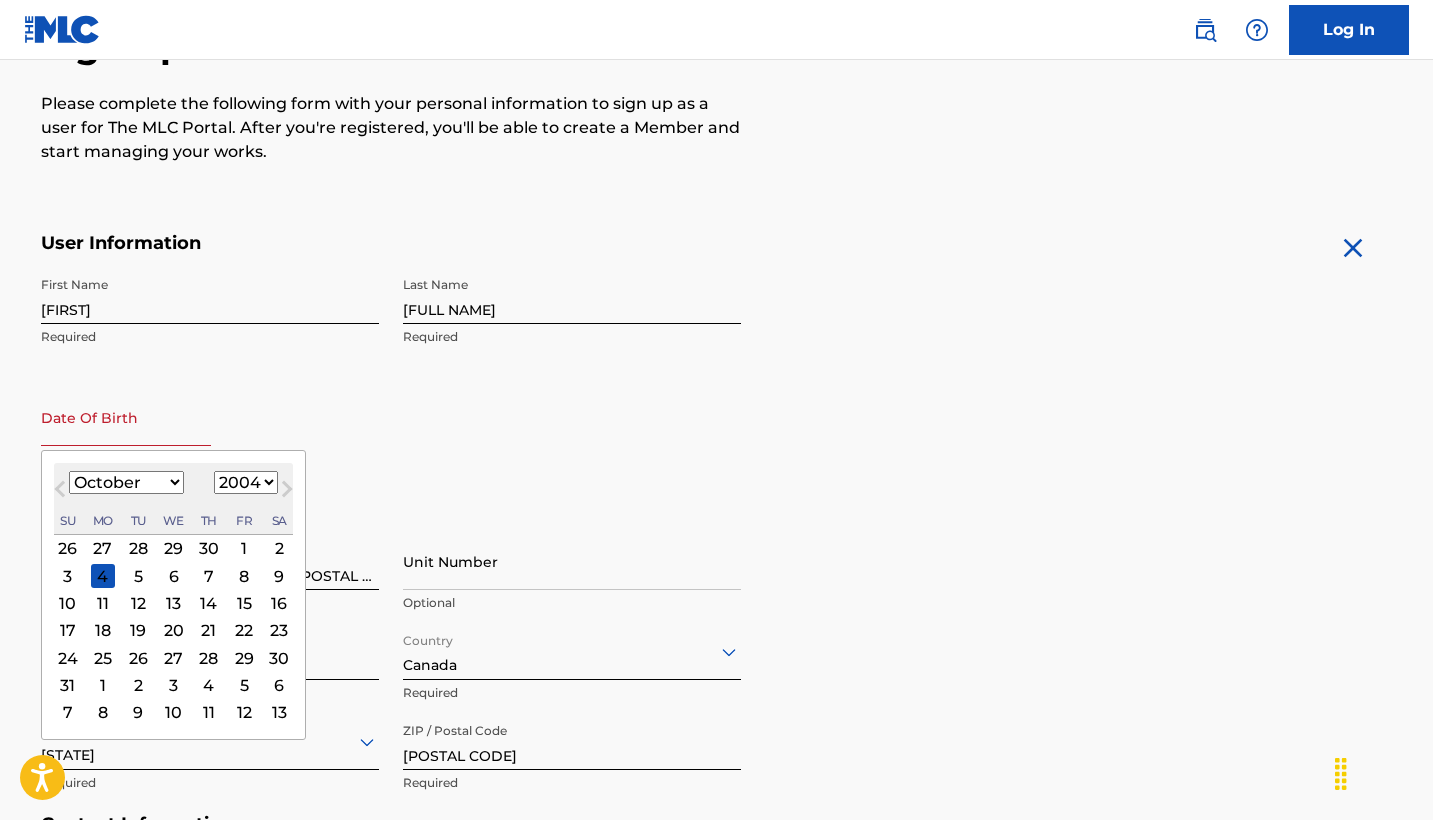 click on "5" at bounding box center (138, 576) 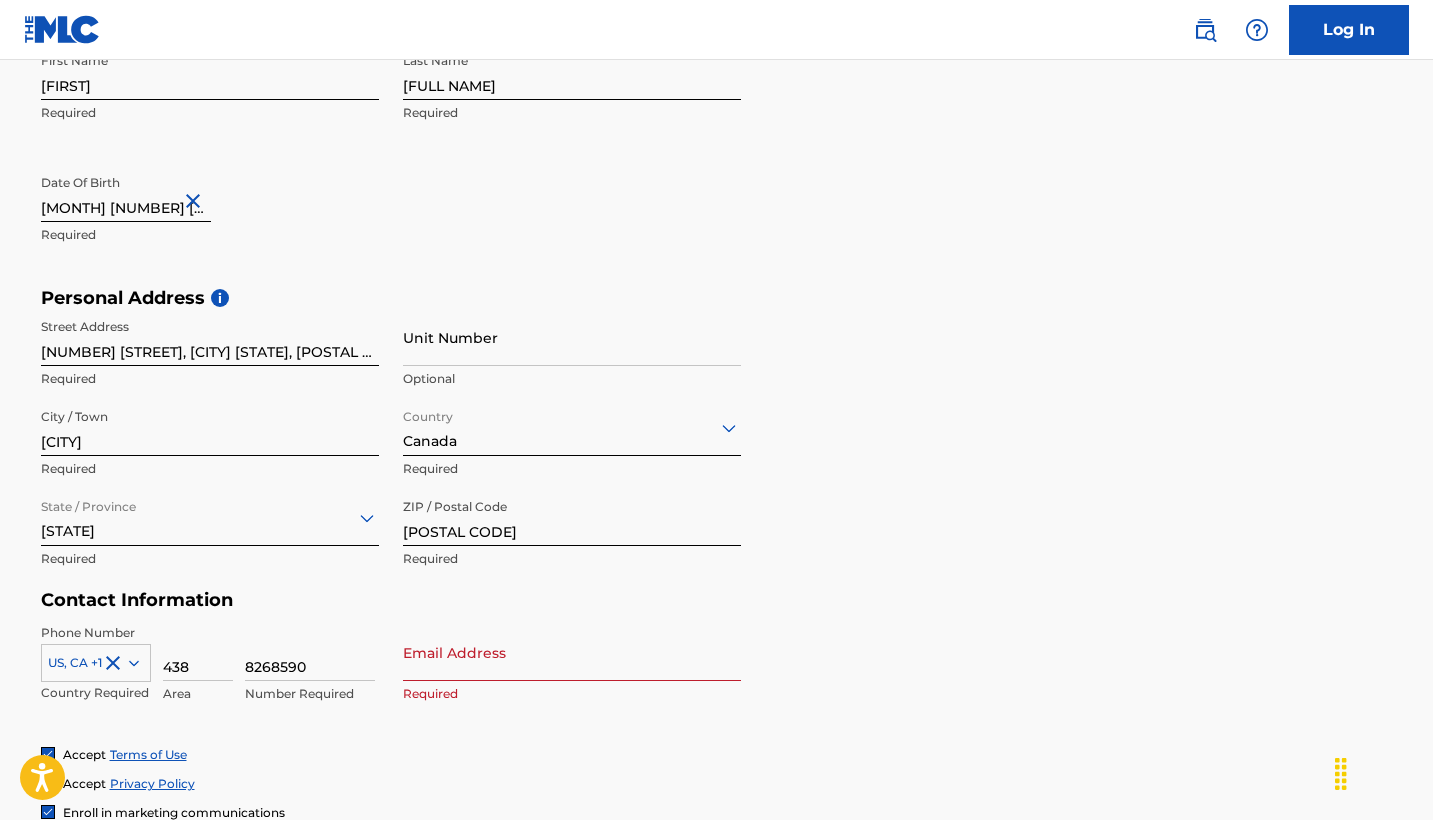 scroll, scrollTop: 462, scrollLeft: 0, axis: vertical 